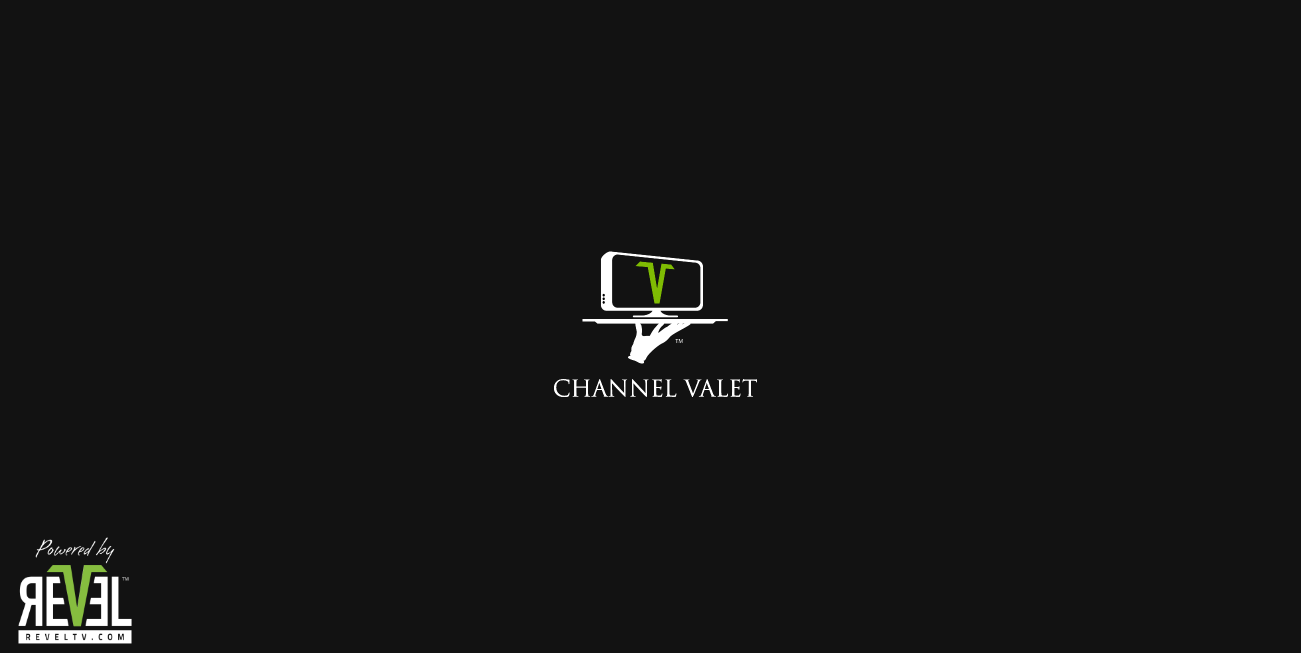 scroll, scrollTop: 0, scrollLeft: 0, axis: both 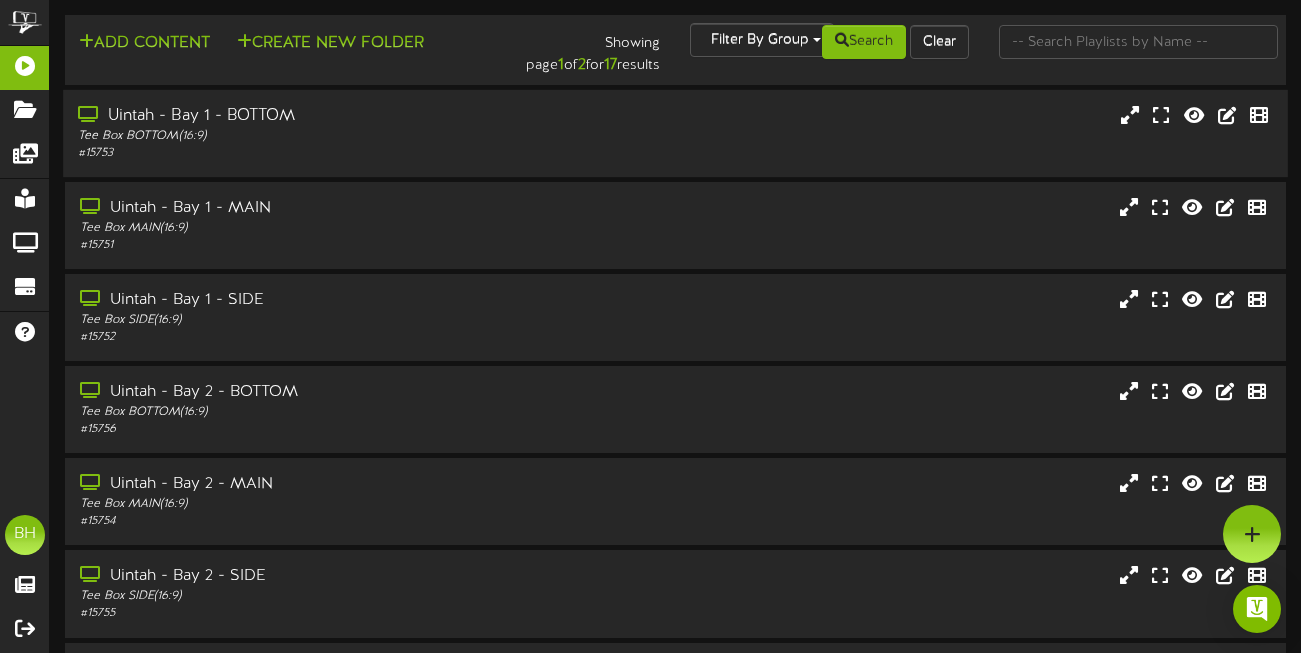 click on "Tee Box BOTTOM  ( 16:9 )" at bounding box center (318, 136) 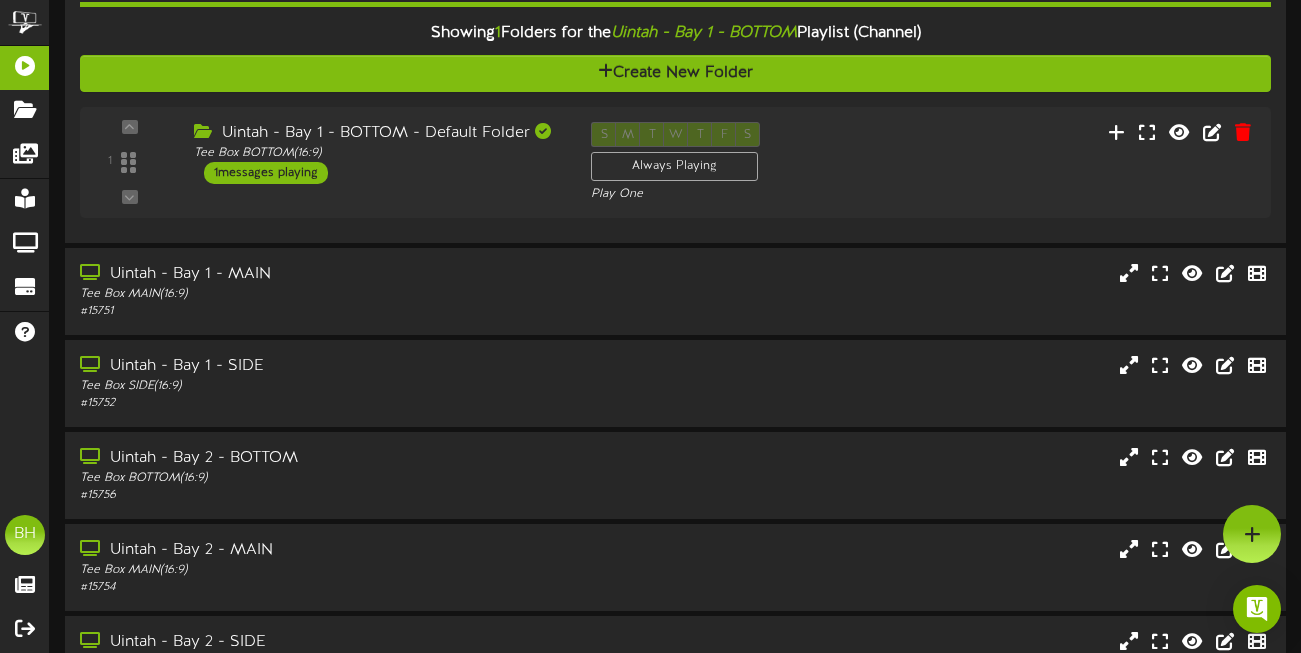 scroll, scrollTop: 190, scrollLeft: 0, axis: vertical 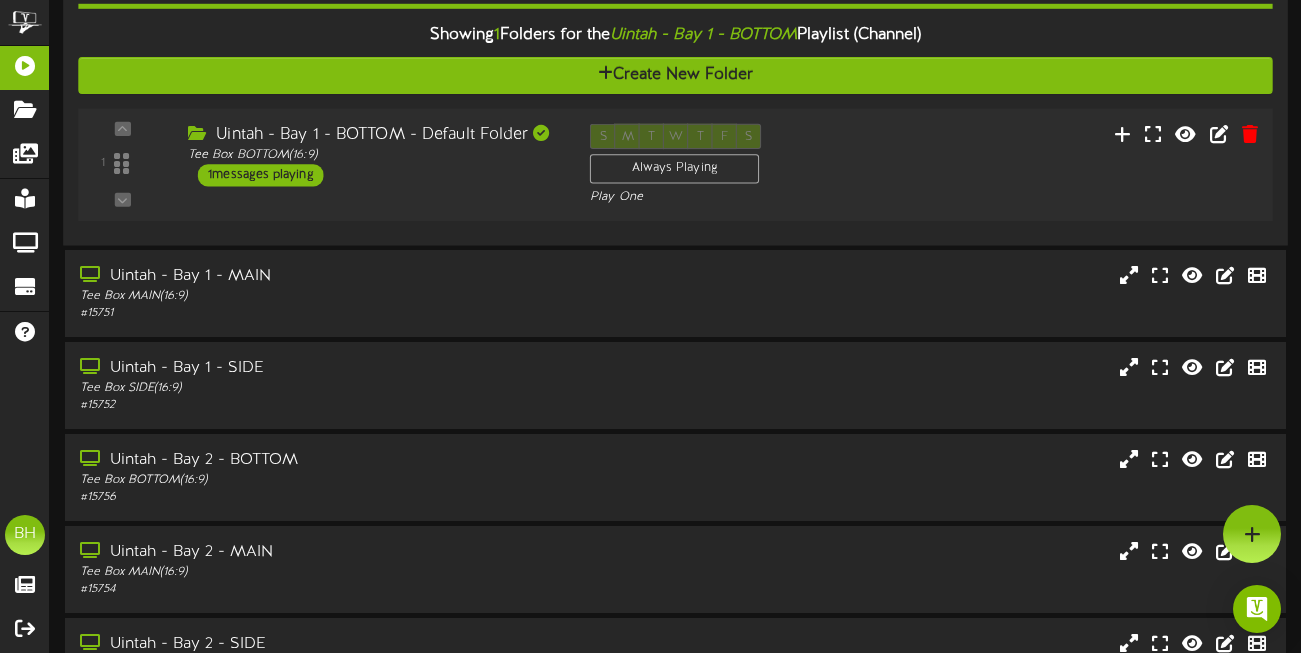 click on "1  messages playing" at bounding box center (261, 175) 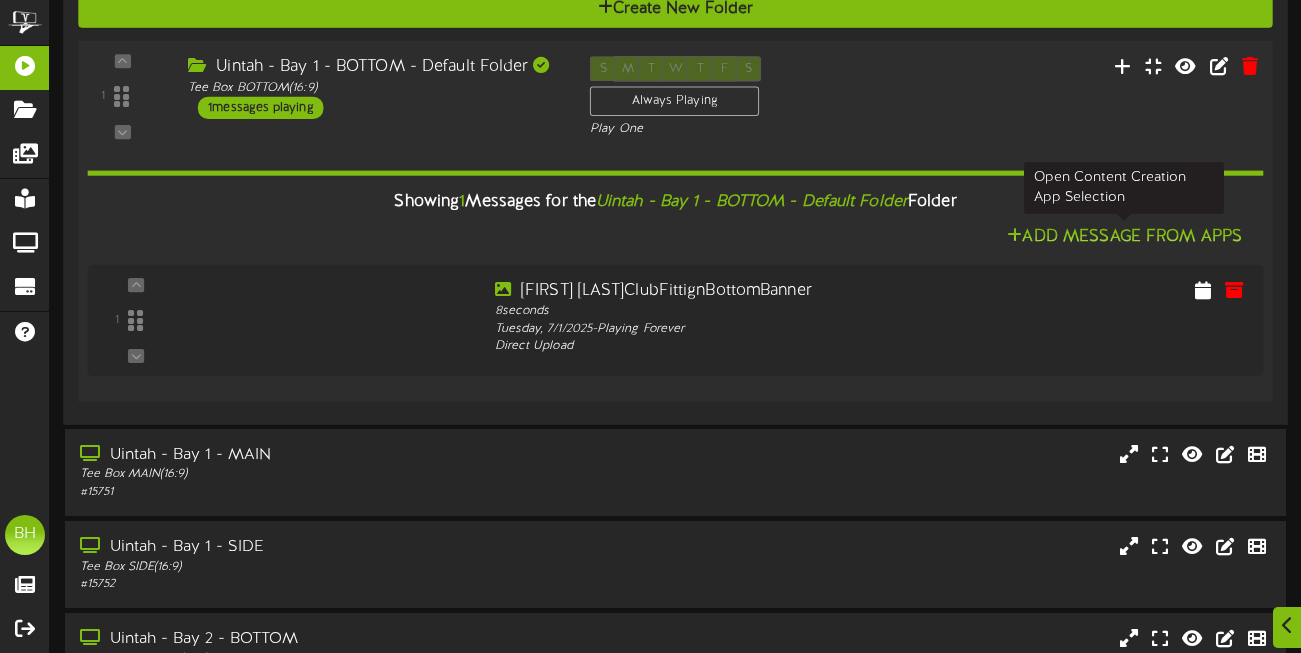 scroll, scrollTop: 258, scrollLeft: 0, axis: vertical 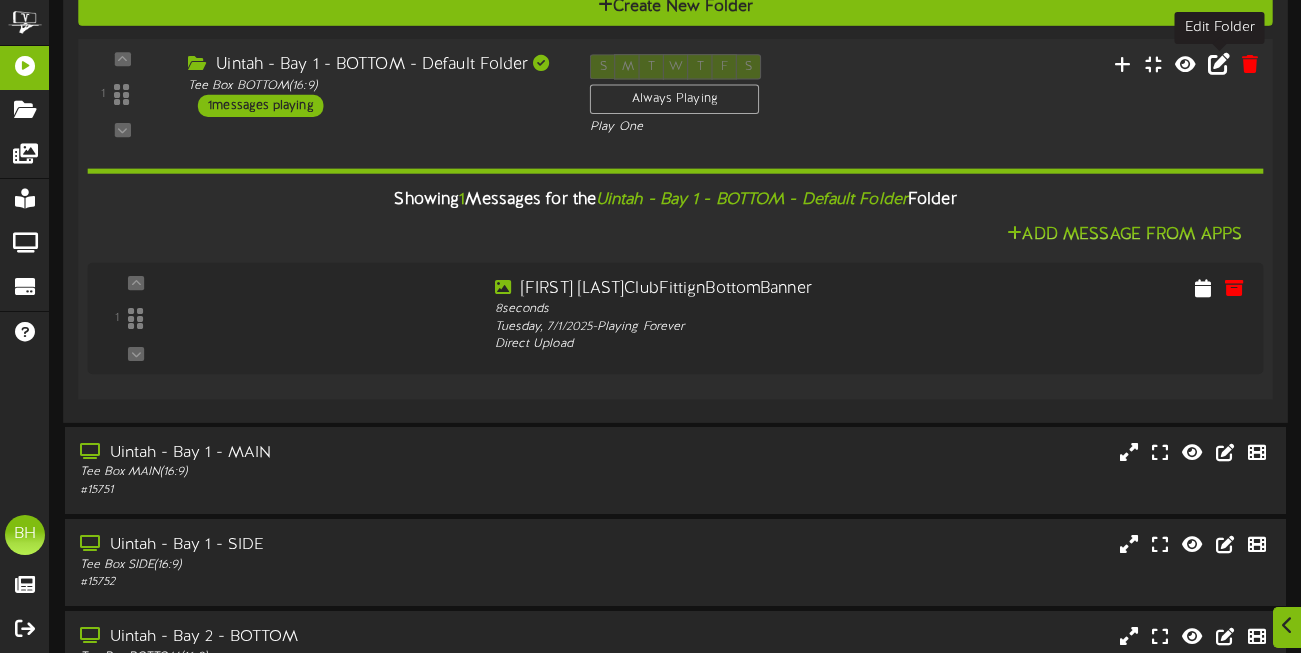 click at bounding box center (1219, 63) 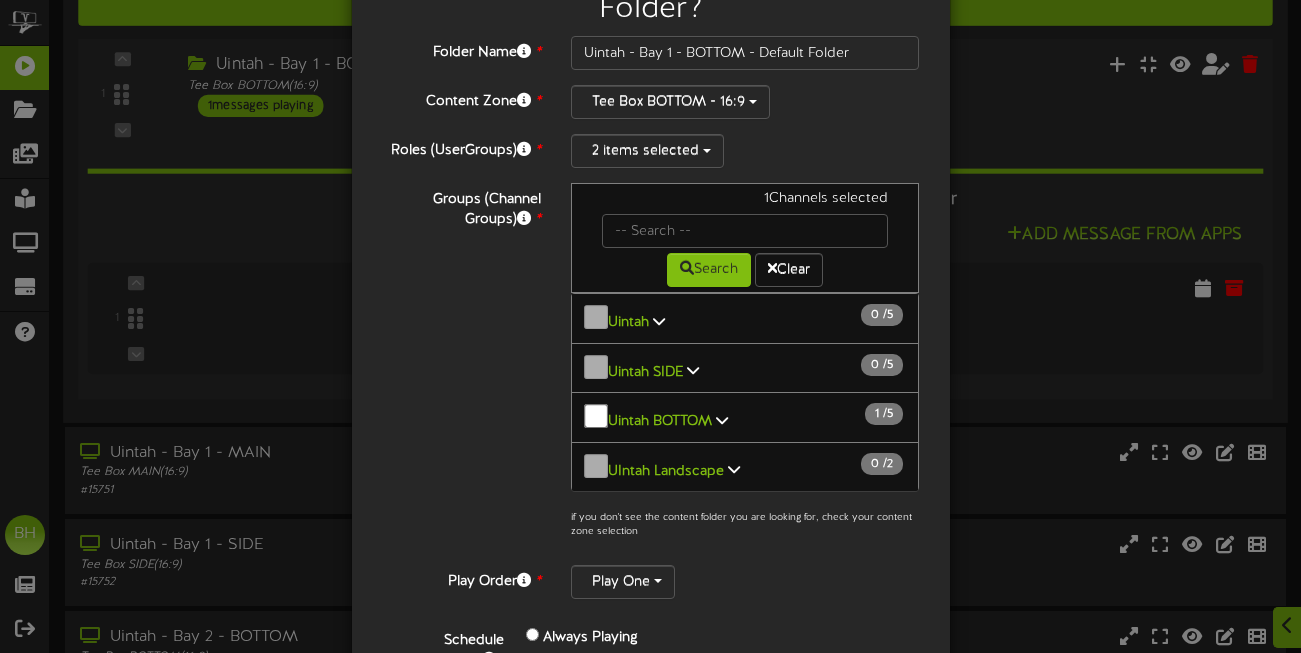 scroll, scrollTop: 271, scrollLeft: 0, axis: vertical 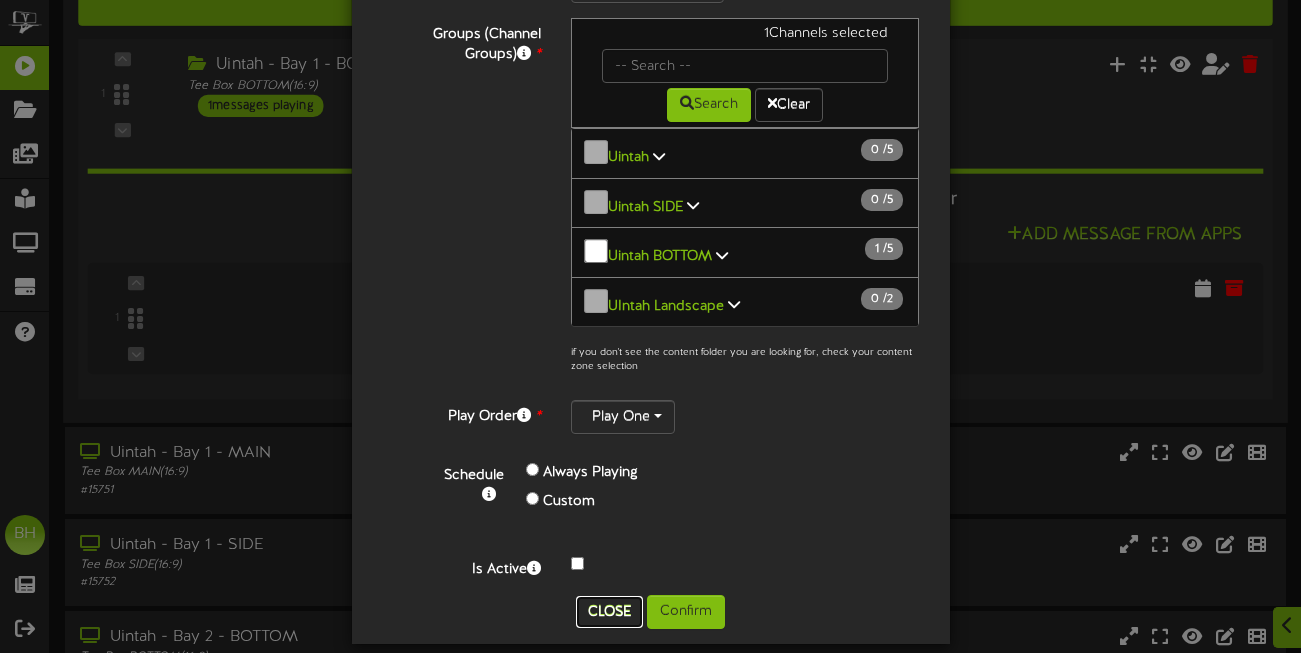 click on "Close" at bounding box center (609, 612) 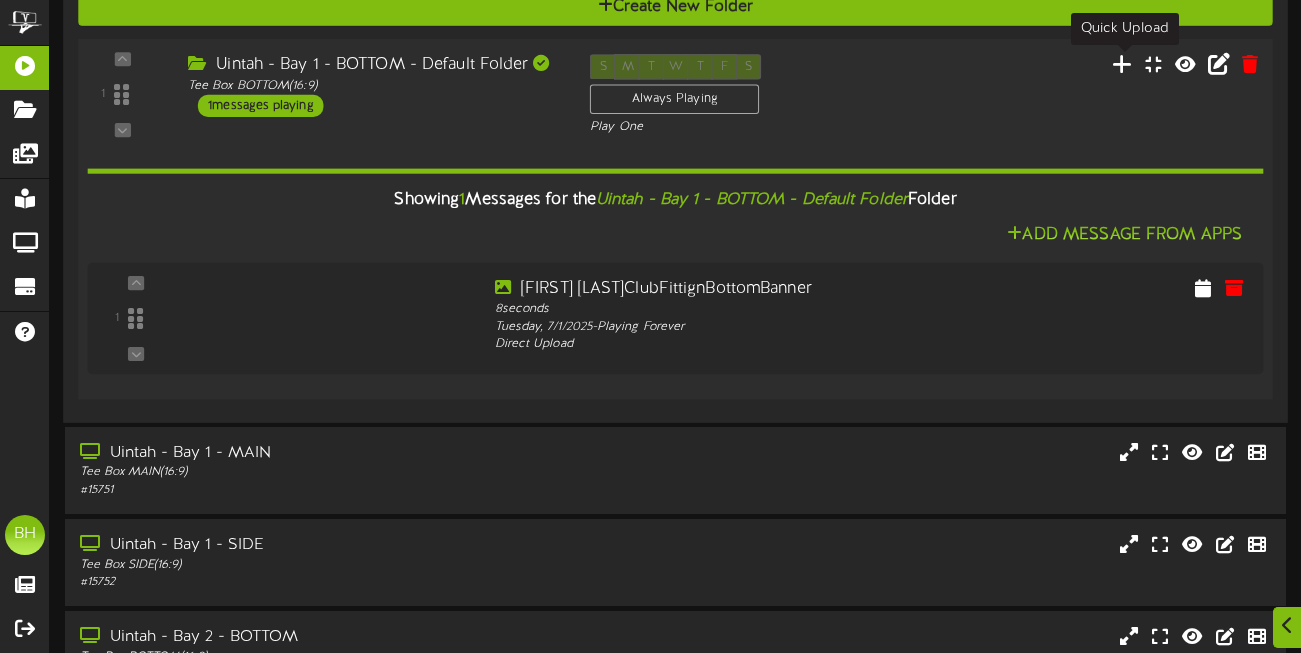 click at bounding box center (1122, 63) 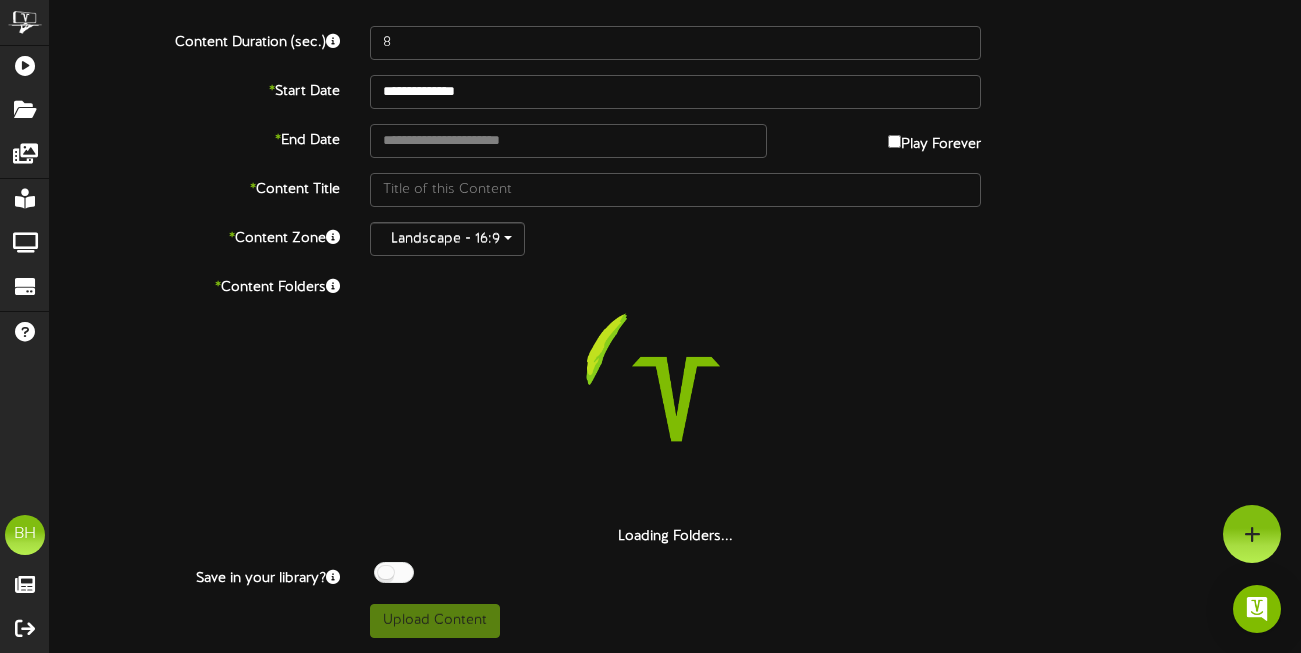 scroll, scrollTop: 0, scrollLeft: 0, axis: both 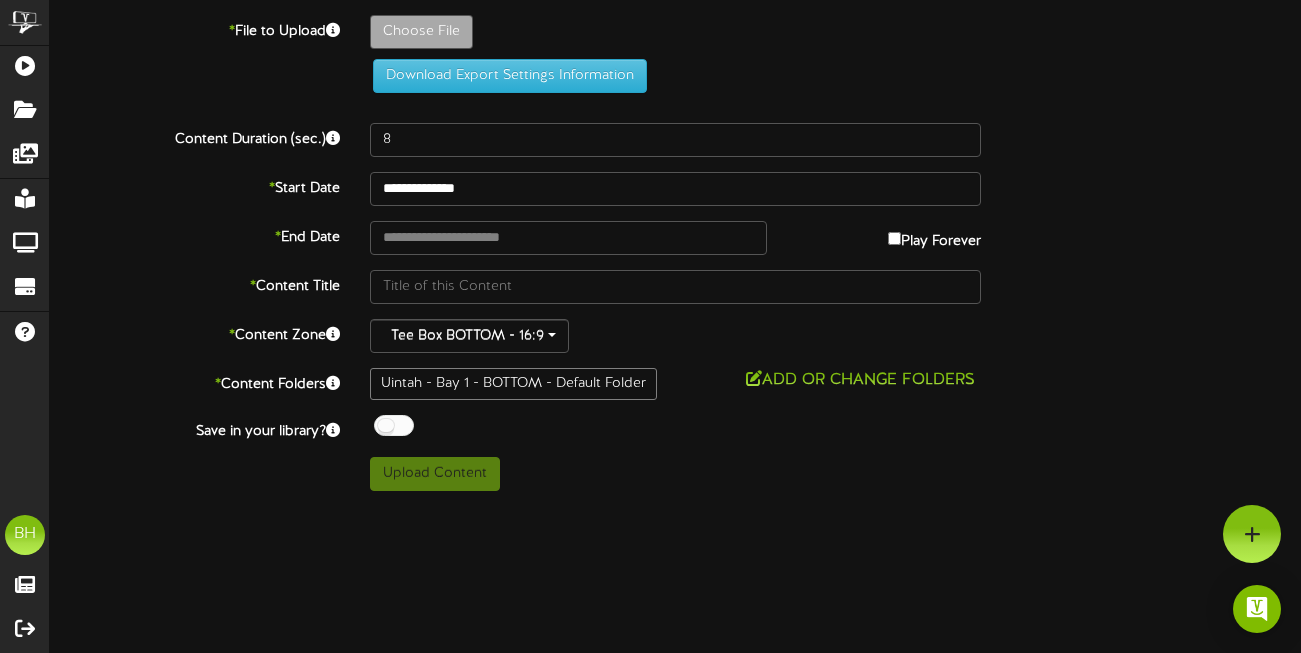 click on "ChannelValet
Playlists
Folders
Messages
My Library
Groups
Devices
Help
BH
[FIRST]    [LAST]
Feature Tracking
*
File to Upload
Choose File" at bounding box center (650, 253) 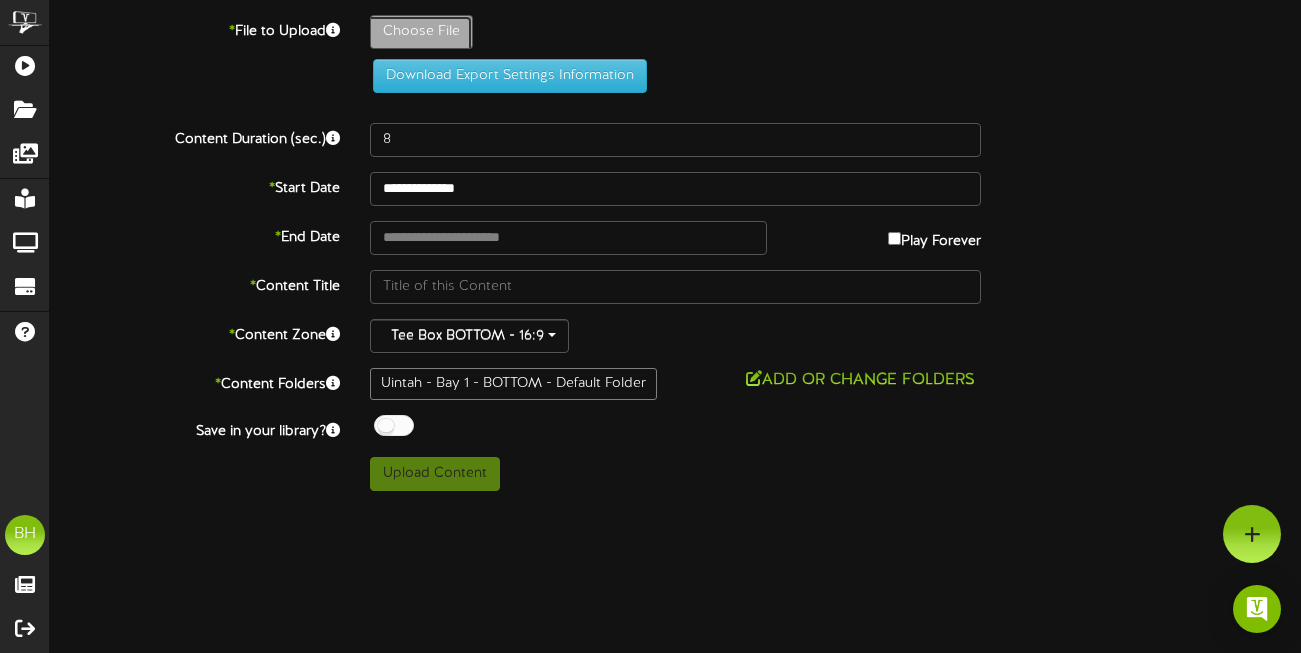click on "Choose File" at bounding box center [-616, 87] 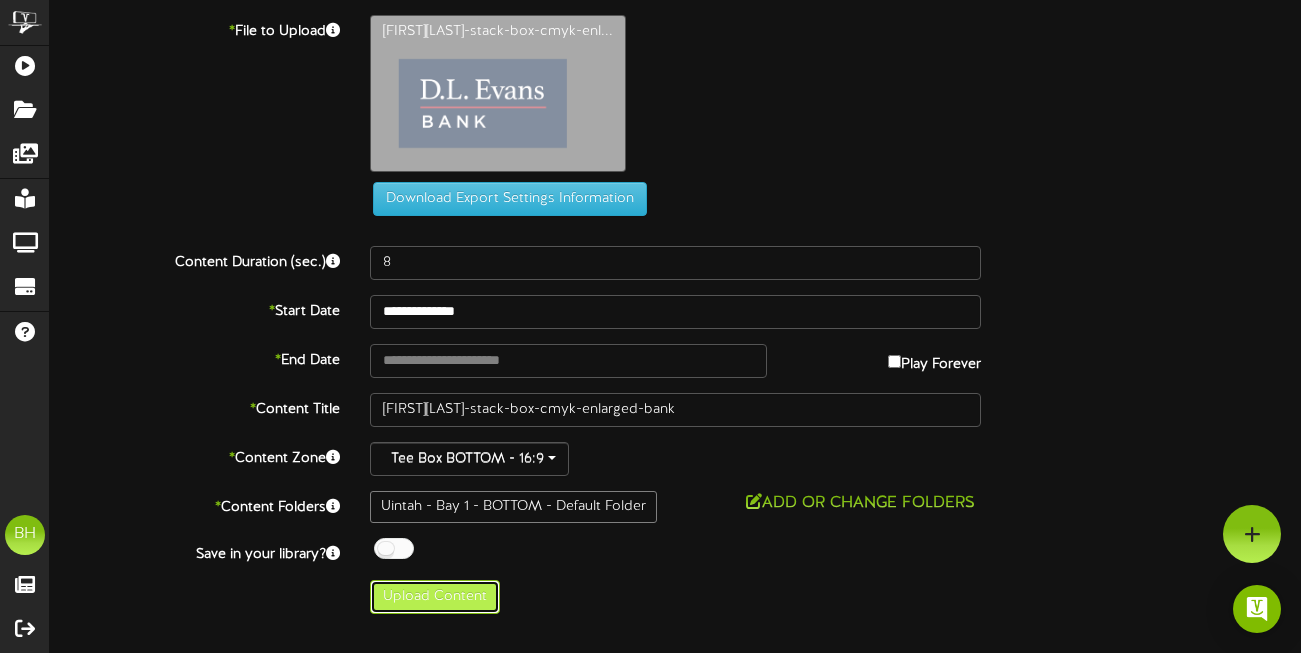 click on "Upload Content" at bounding box center [435, 597] 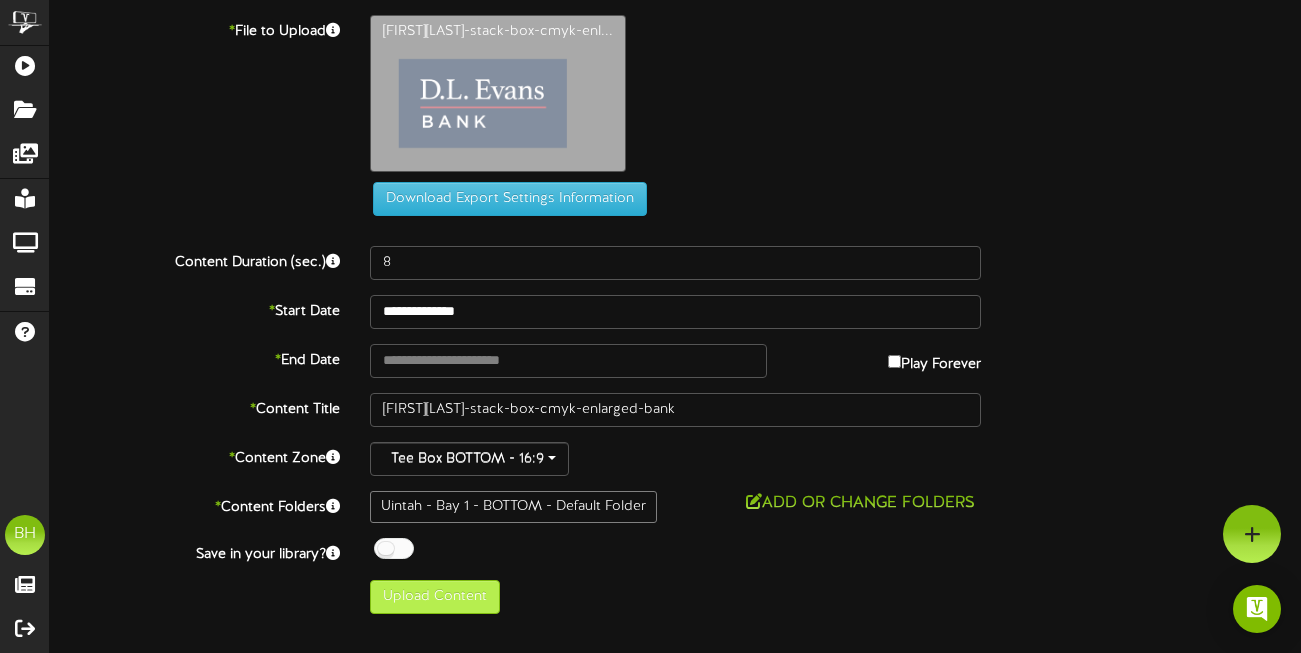 type on "**********" 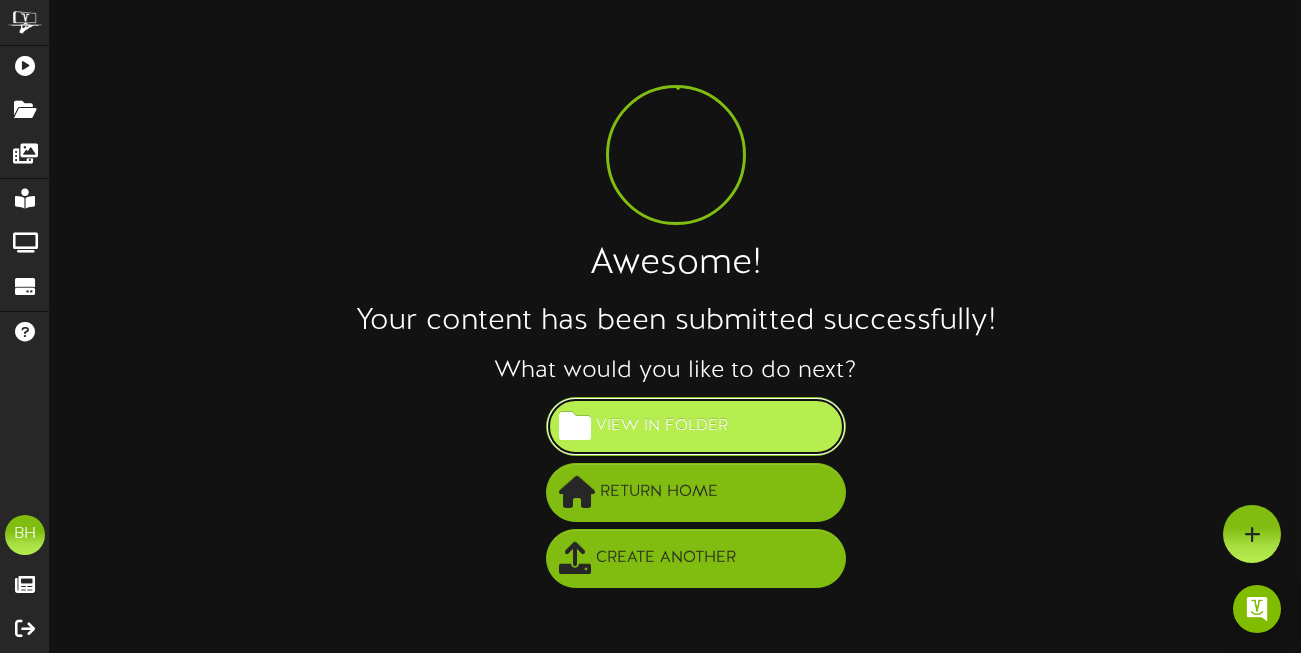 click on "View in Folder" at bounding box center (662, 426) 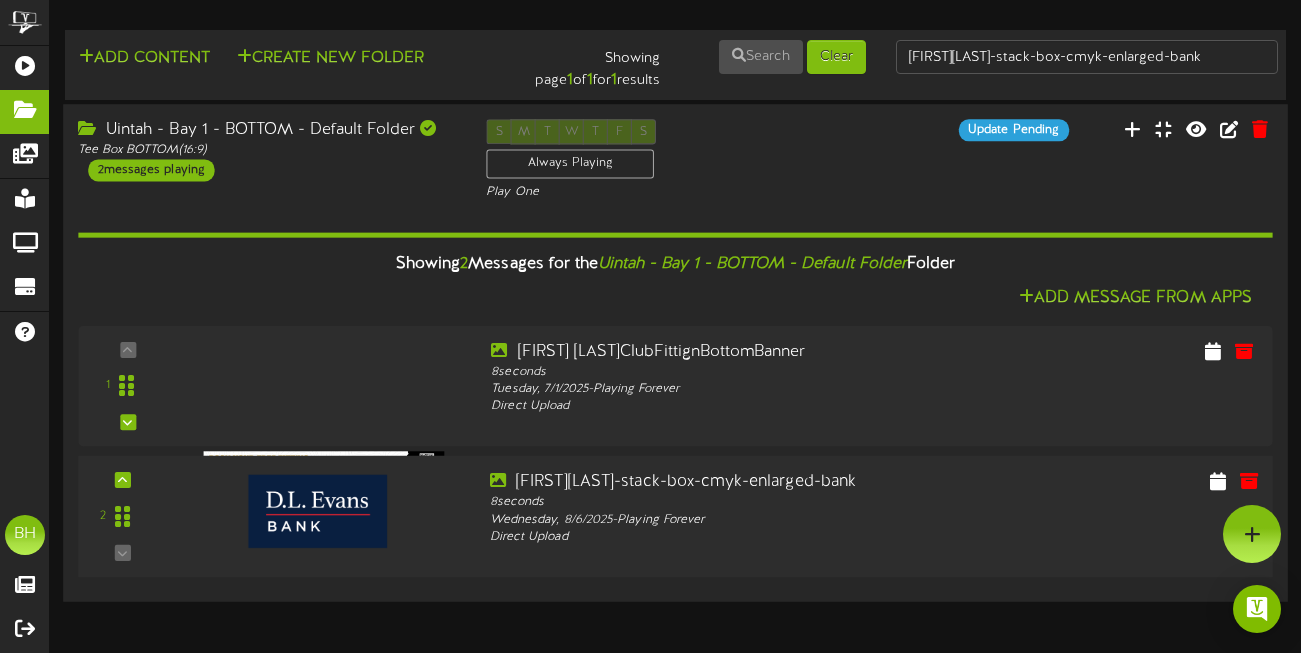 click at bounding box center (317, 511) 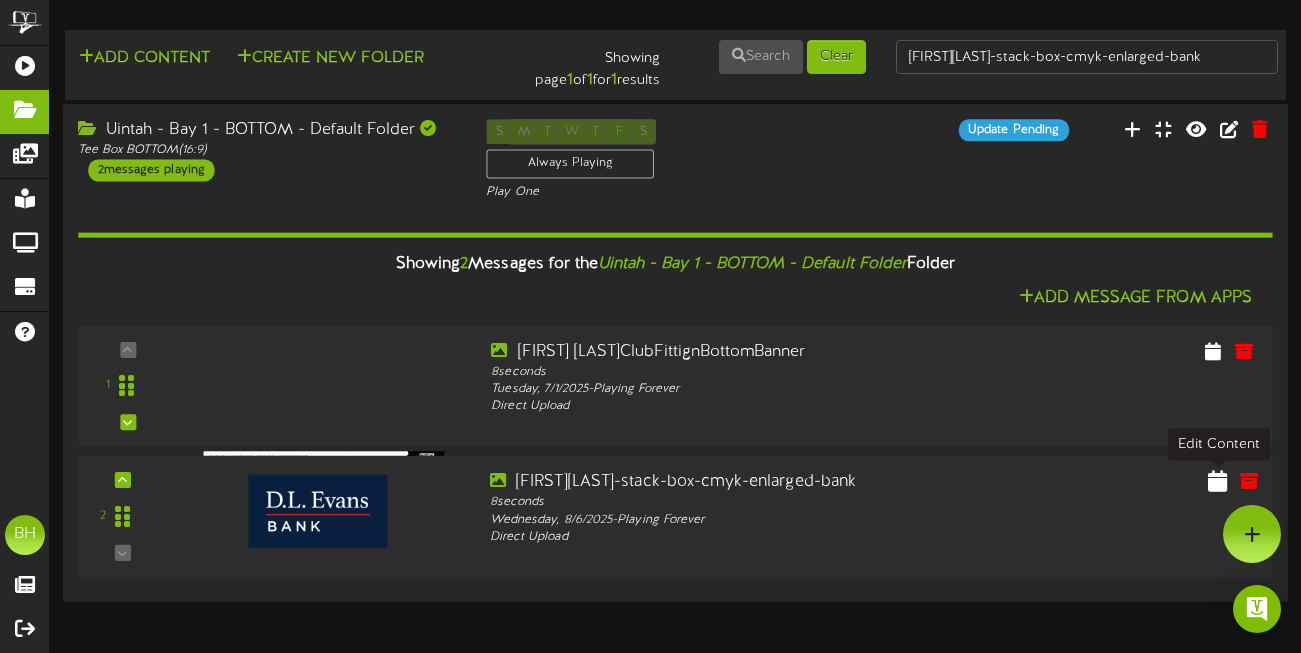 click at bounding box center (1217, 480) 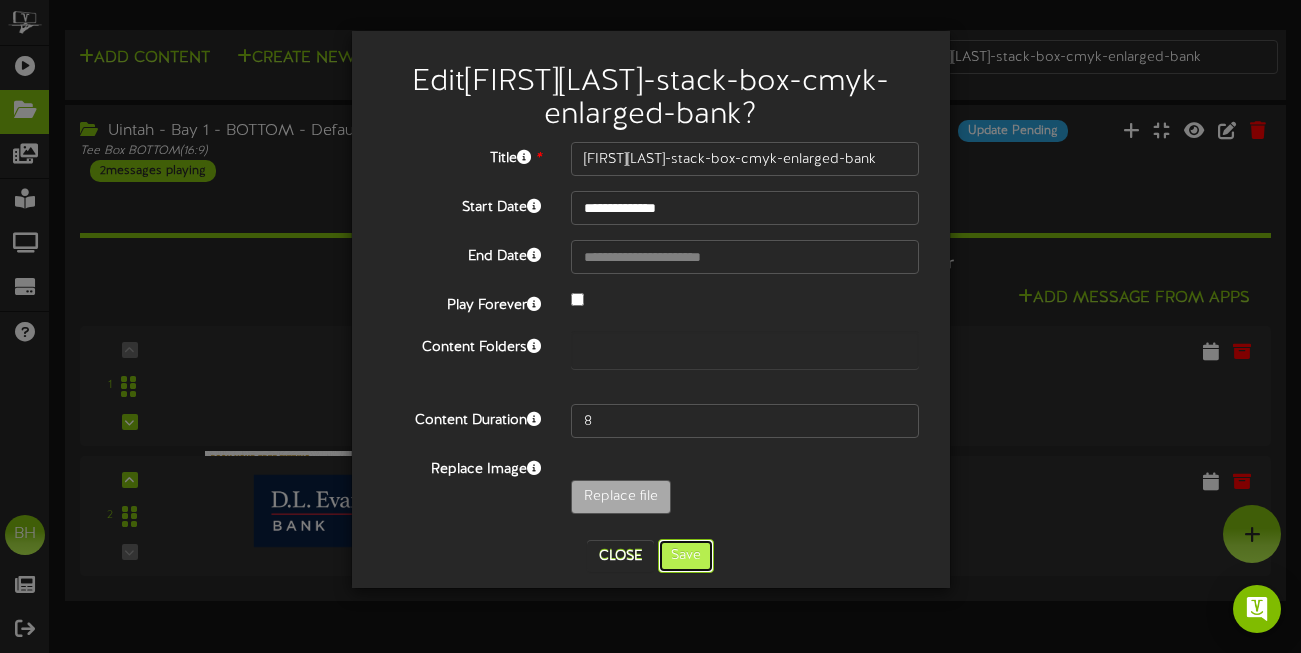 click on "Save" at bounding box center (686, 556) 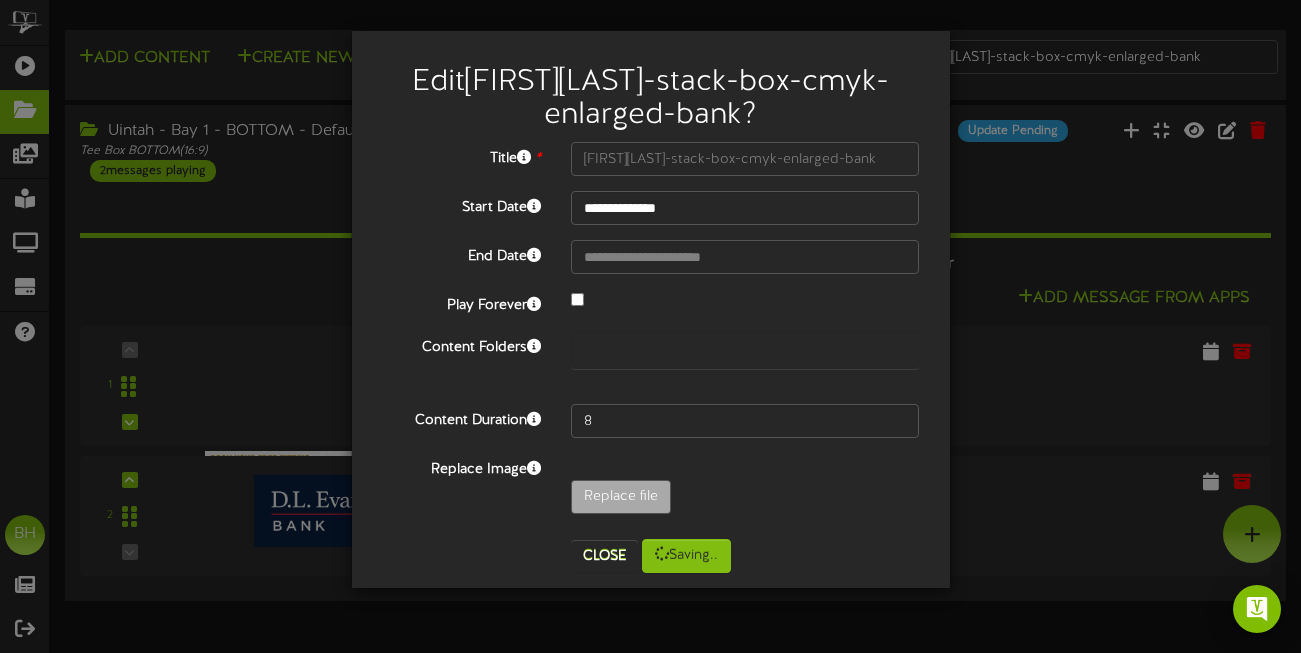 click on "**********" at bounding box center (650, 326) 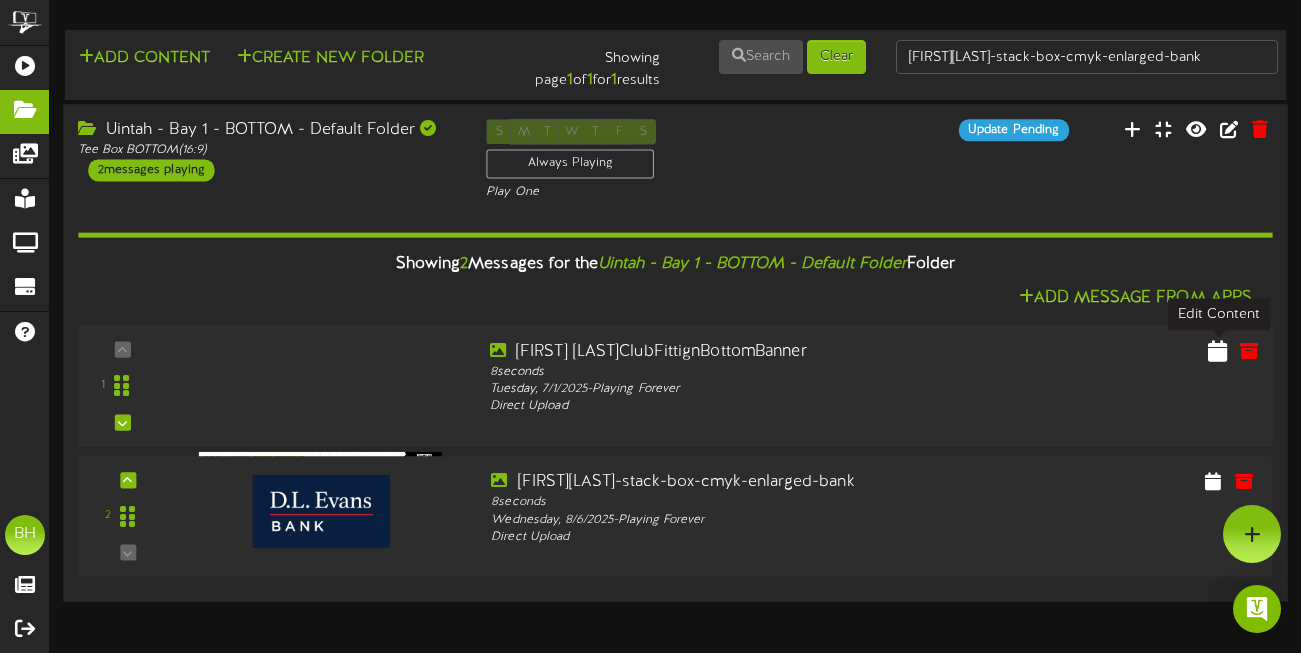 click at bounding box center (1217, 350) 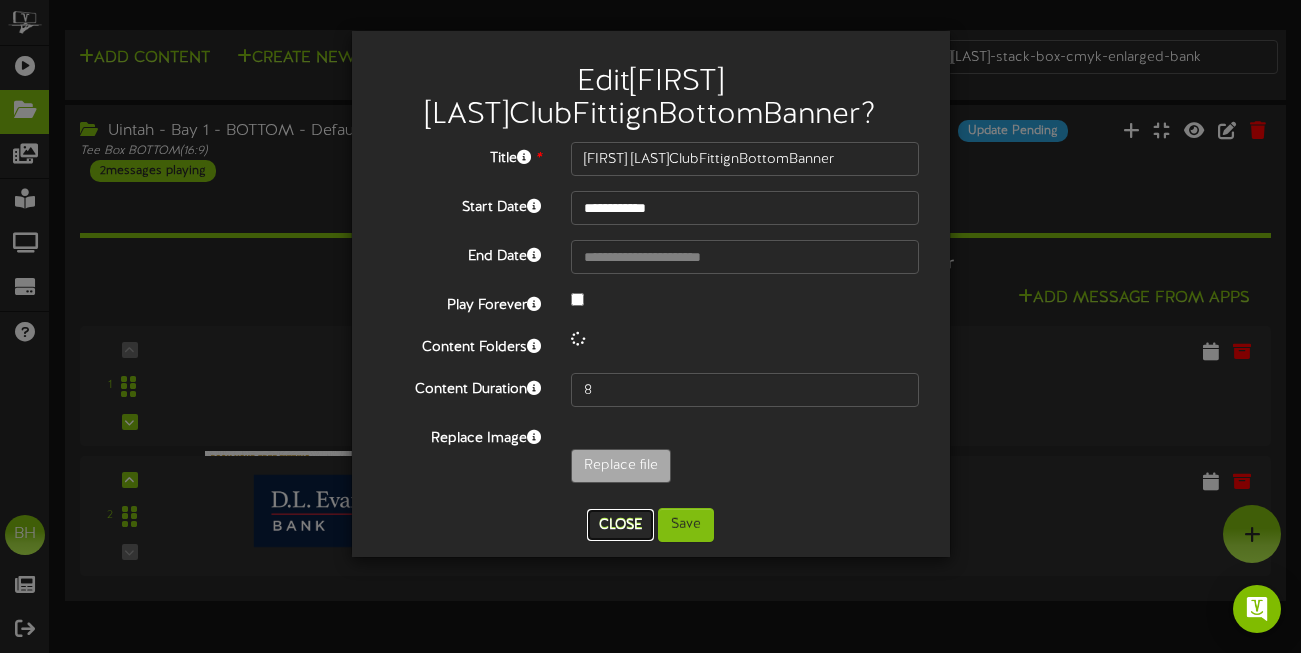 click on "Close" at bounding box center [620, 525] 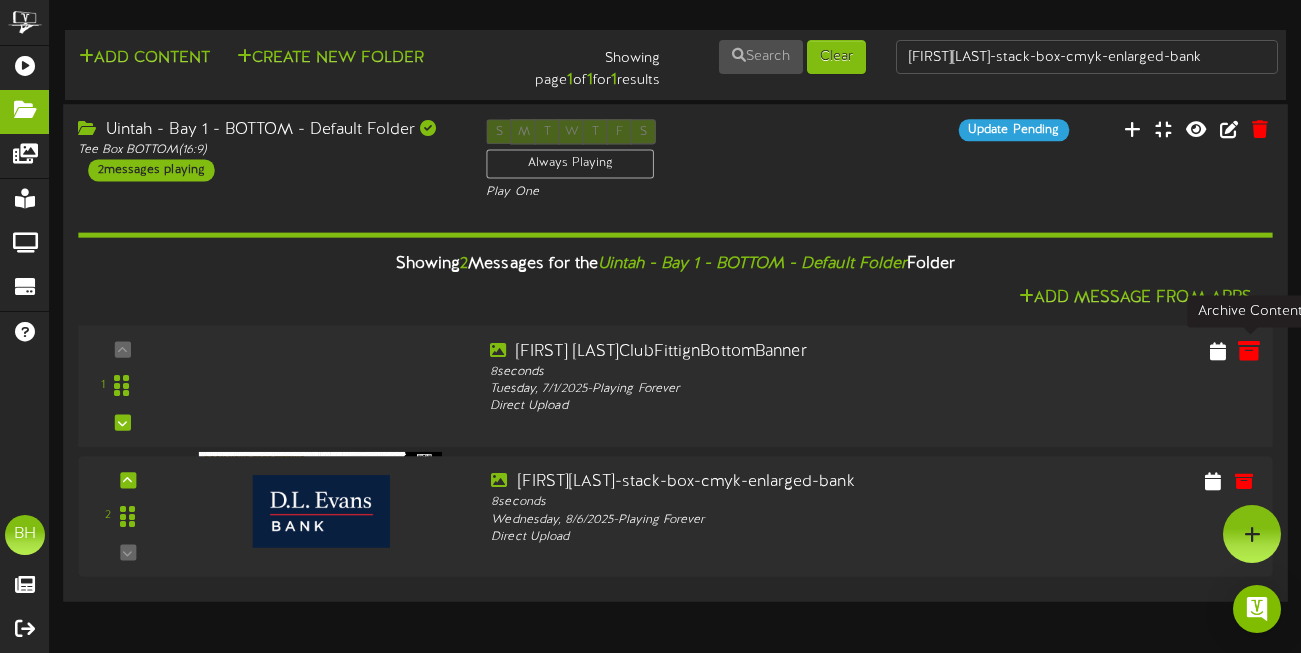 click at bounding box center [1249, 350] 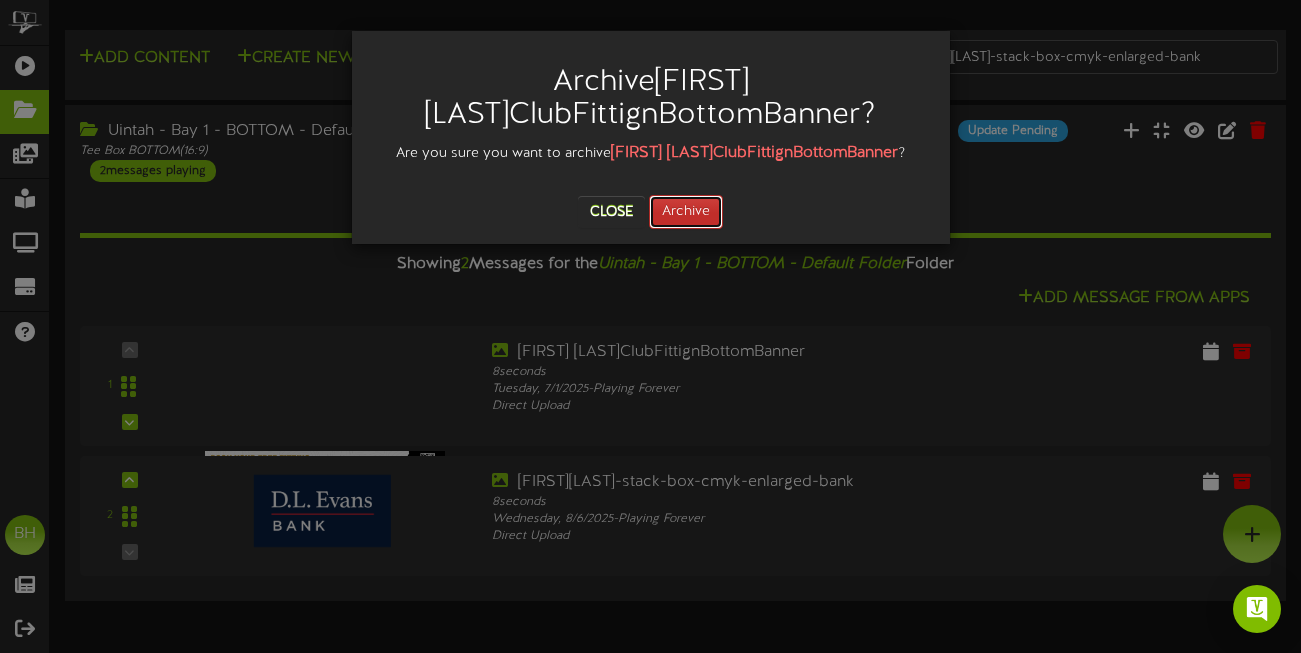 click on "Archive" at bounding box center (686, 212) 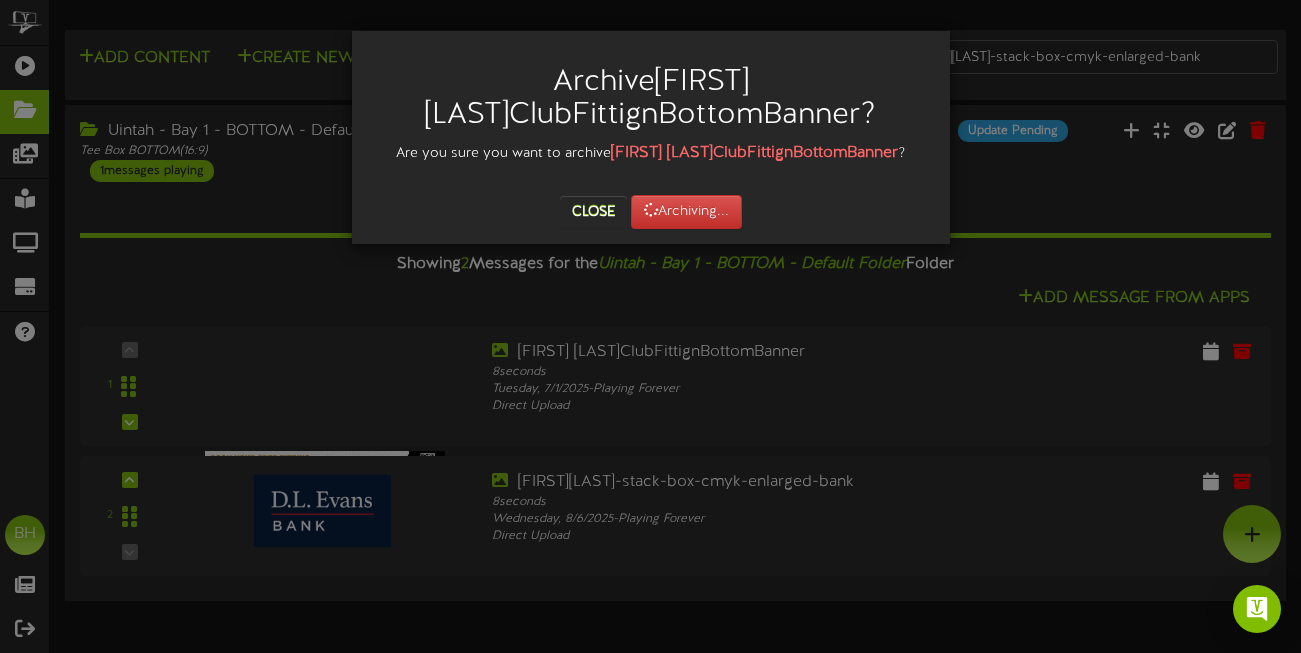 click on "Archive  [FIRST] [LAST]ClubFittignBottomBanner ?
Are you sure you want to archive  [FIRST] [LAST]ClubFittignBottomBanner ?
Close
Archiving..." at bounding box center [650, 326] 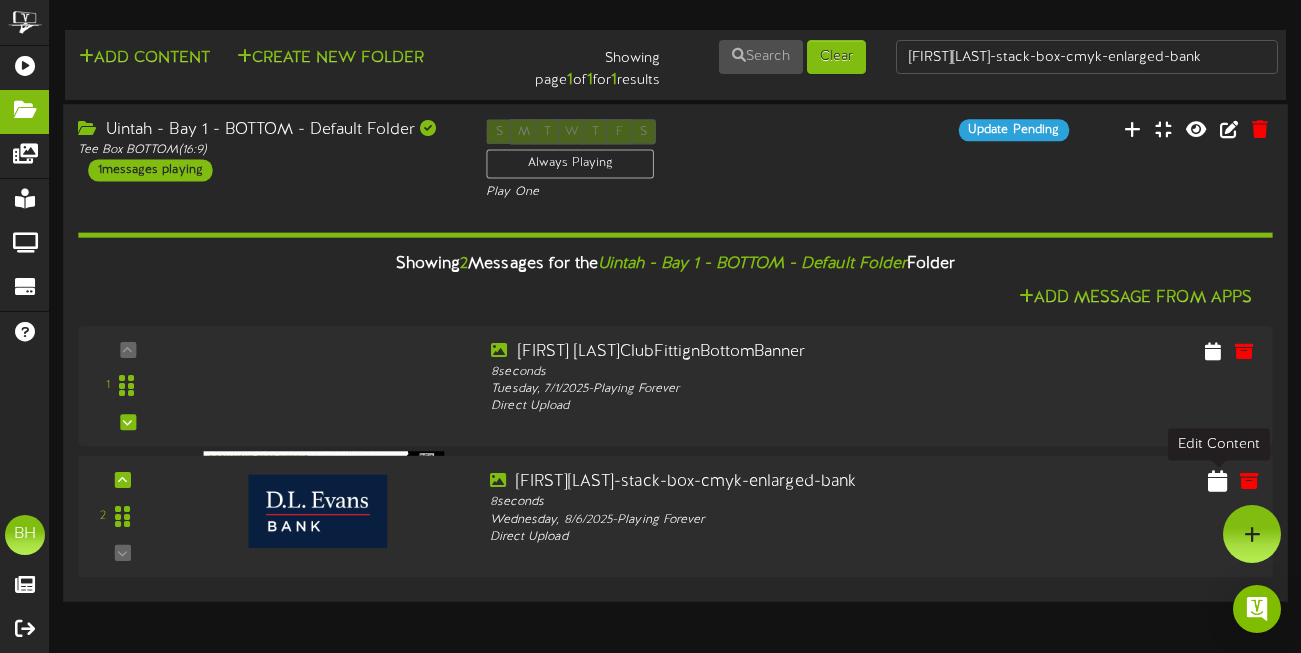 click at bounding box center [1217, 480] 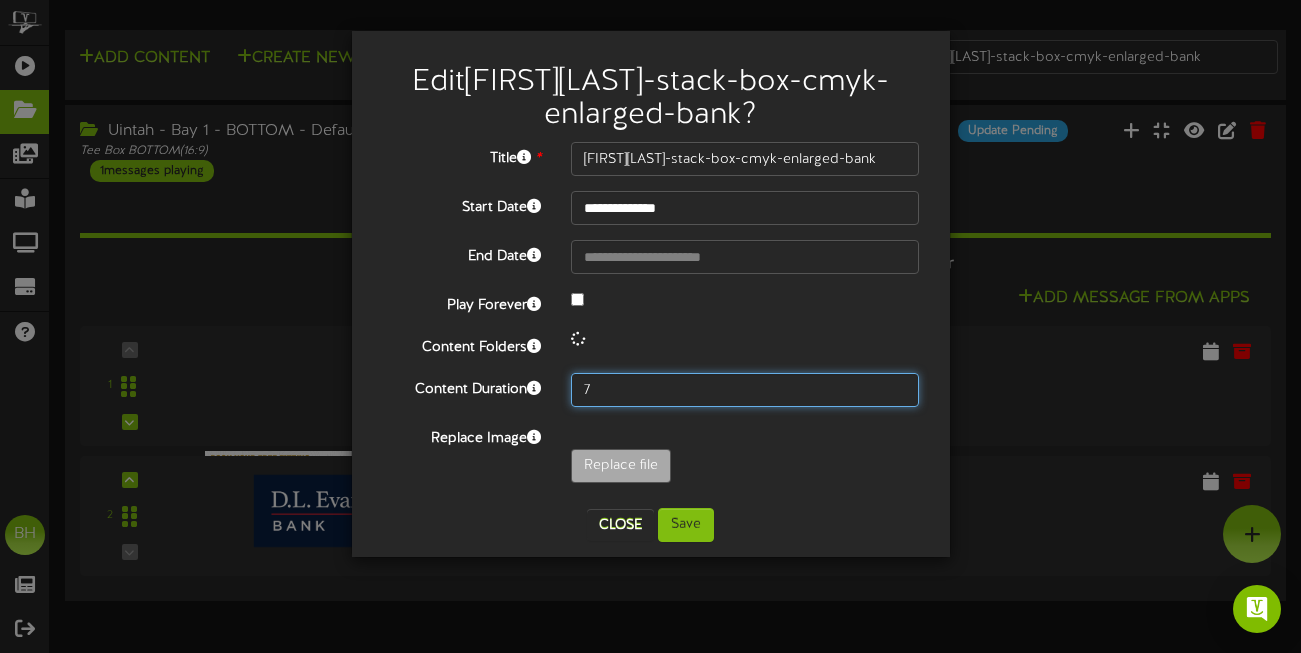 click on "7" at bounding box center [745, 390] 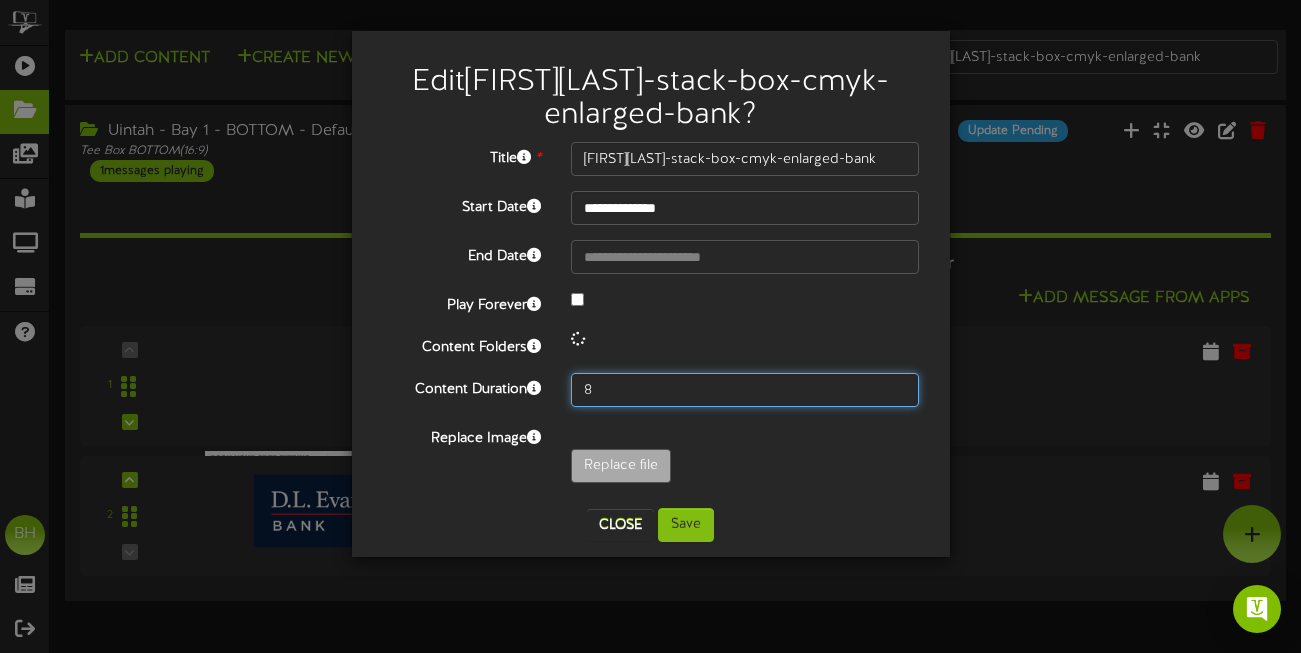 click on "8" at bounding box center [745, 390] 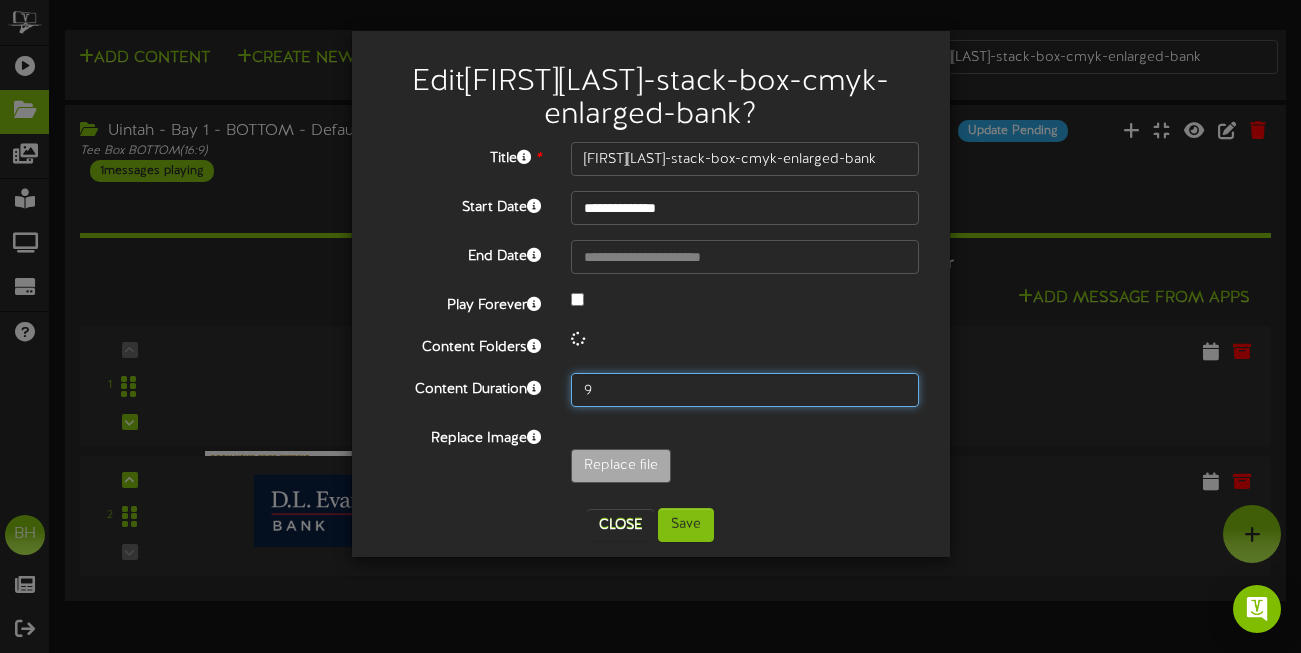 click on "9" at bounding box center (745, 390) 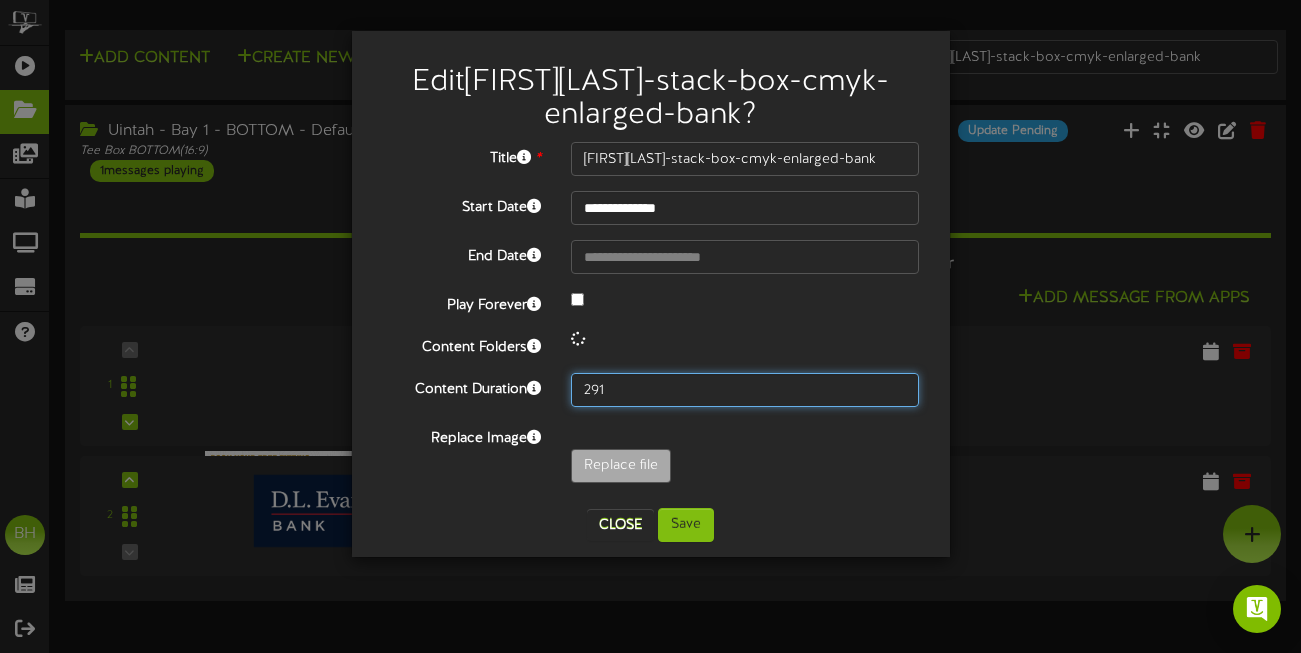 click on "291" at bounding box center (745, 390) 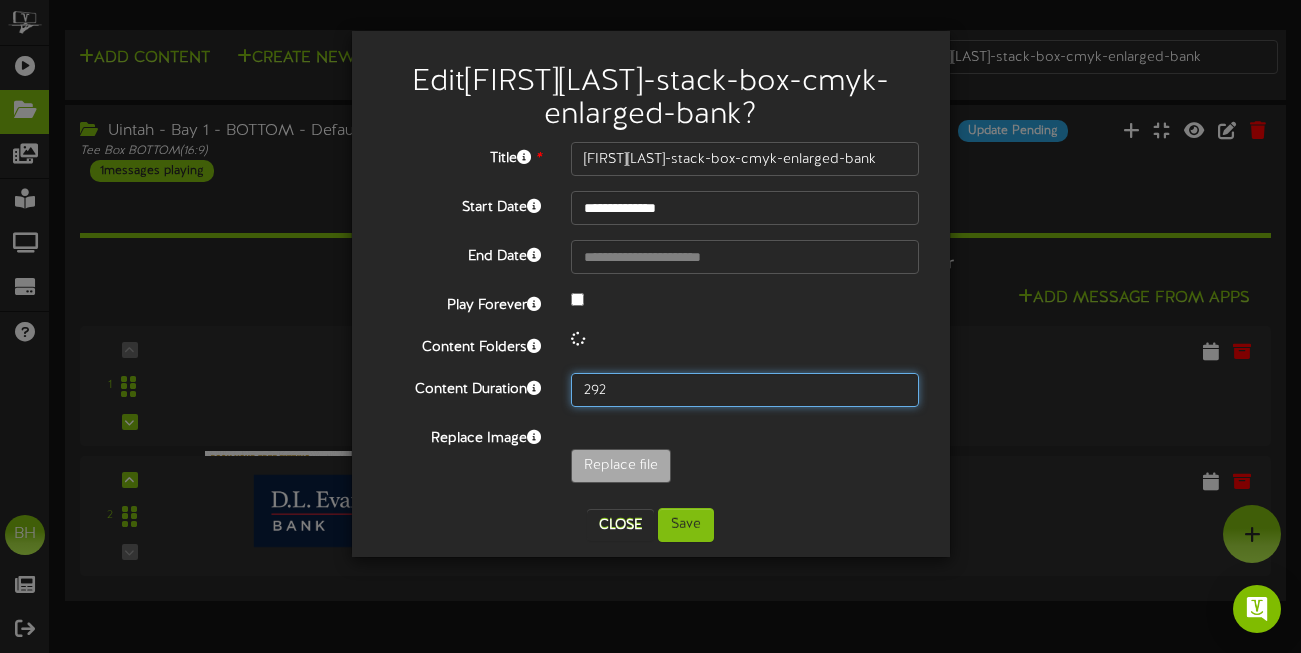 click on "292" at bounding box center [745, 390] 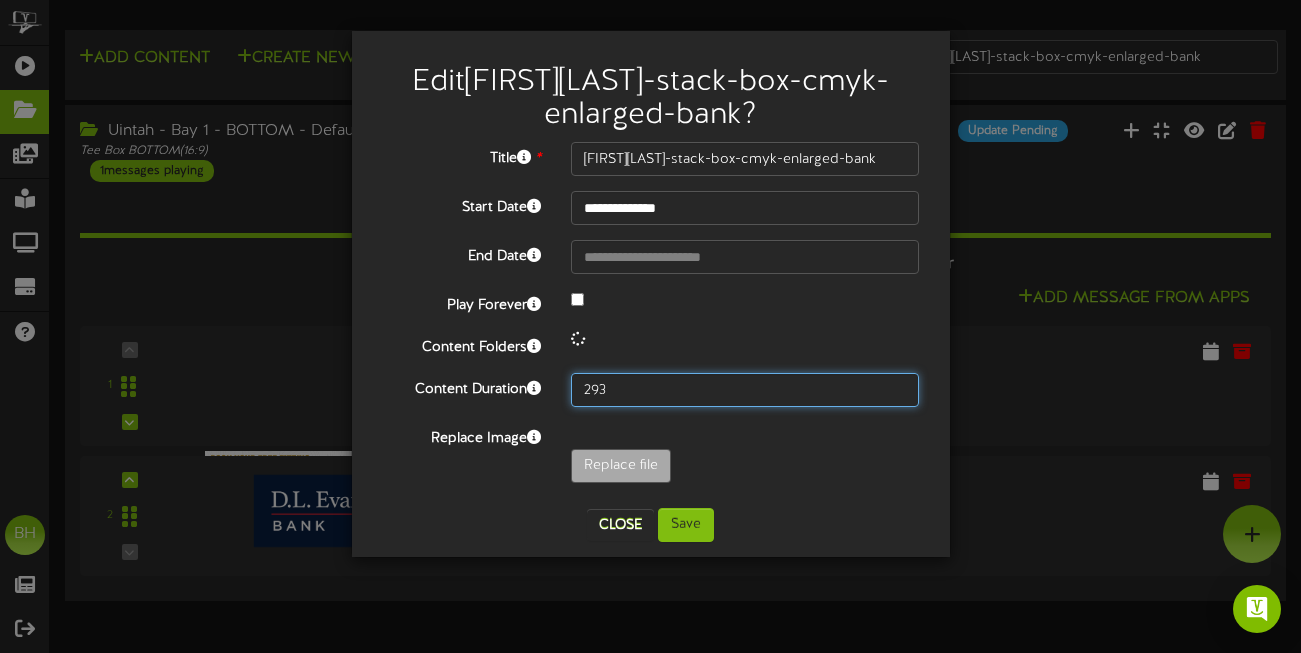 click on "293" at bounding box center [745, 390] 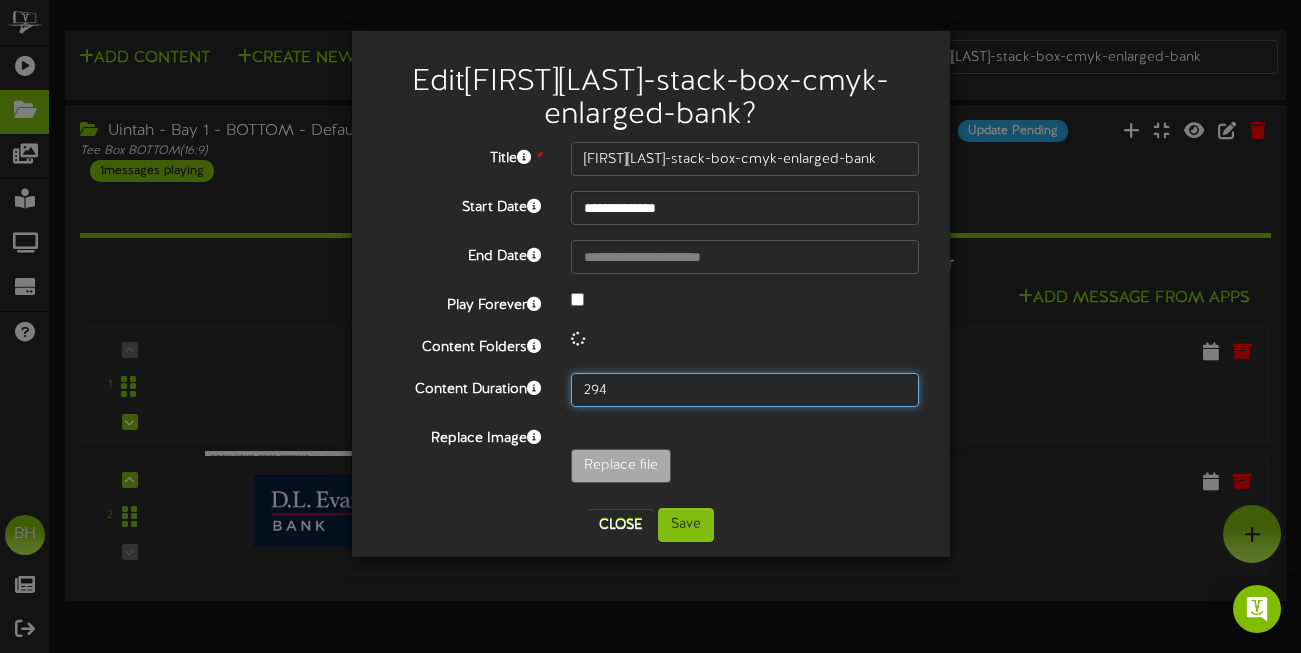 click on "294" at bounding box center [745, 390] 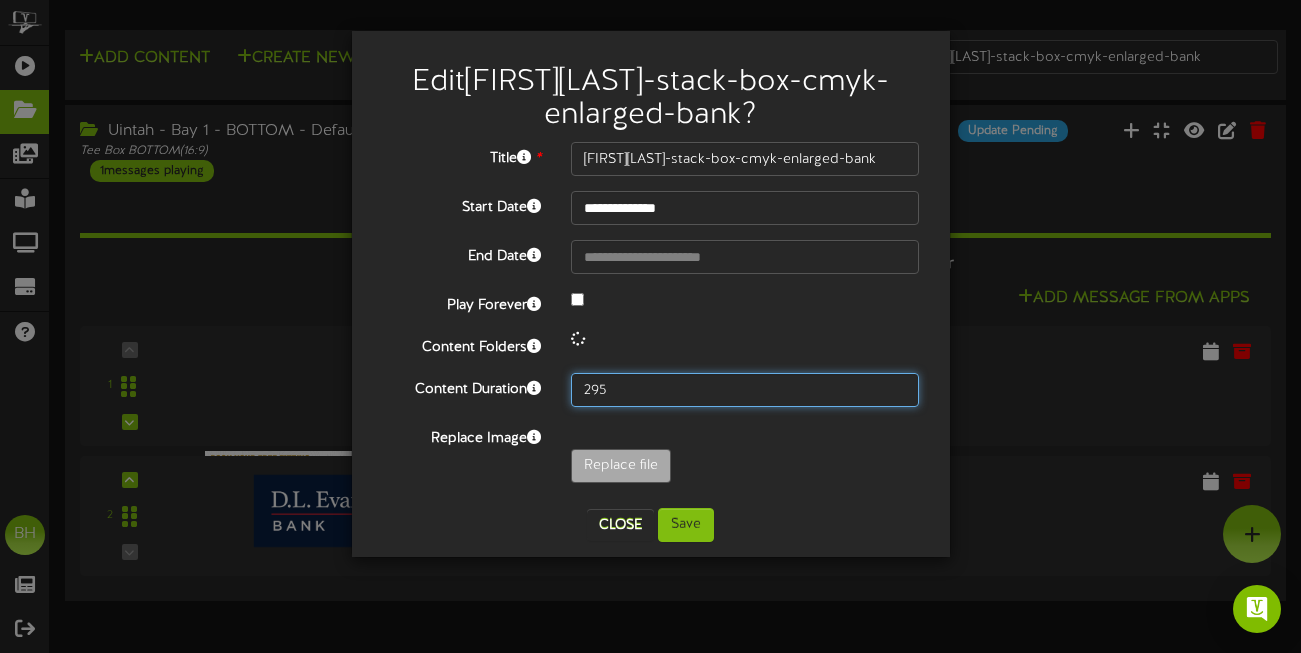 click on "295" at bounding box center [745, 390] 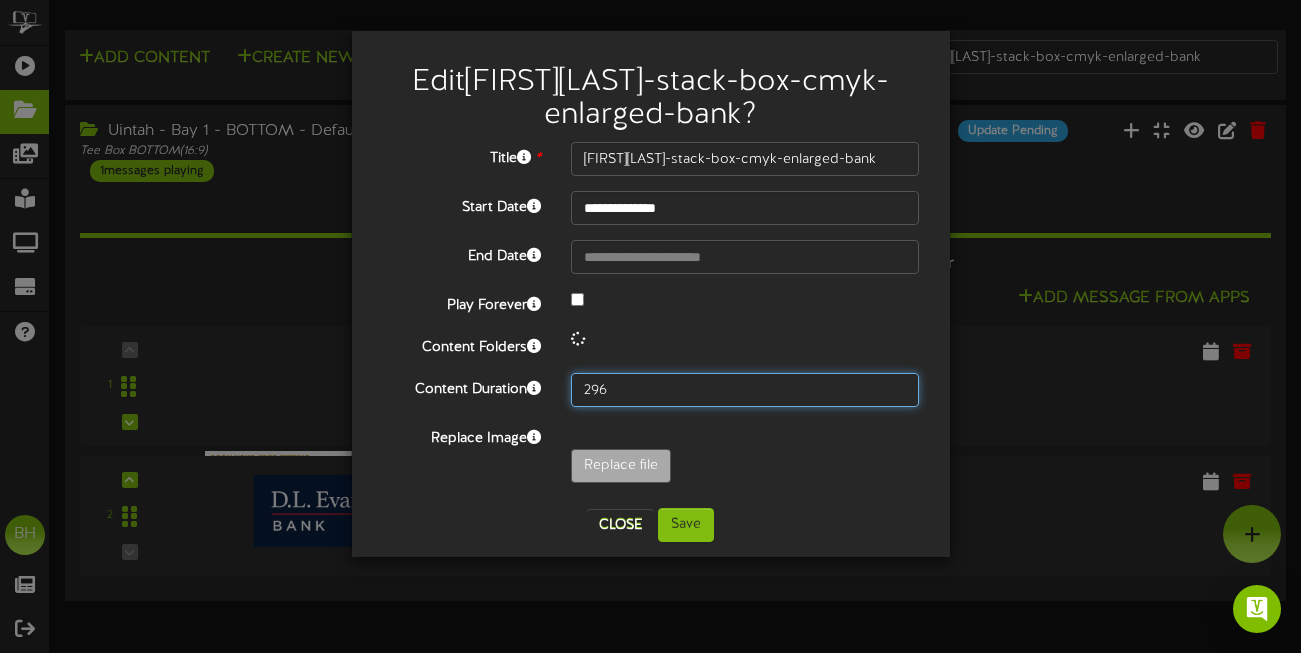 click on "296" at bounding box center [745, 390] 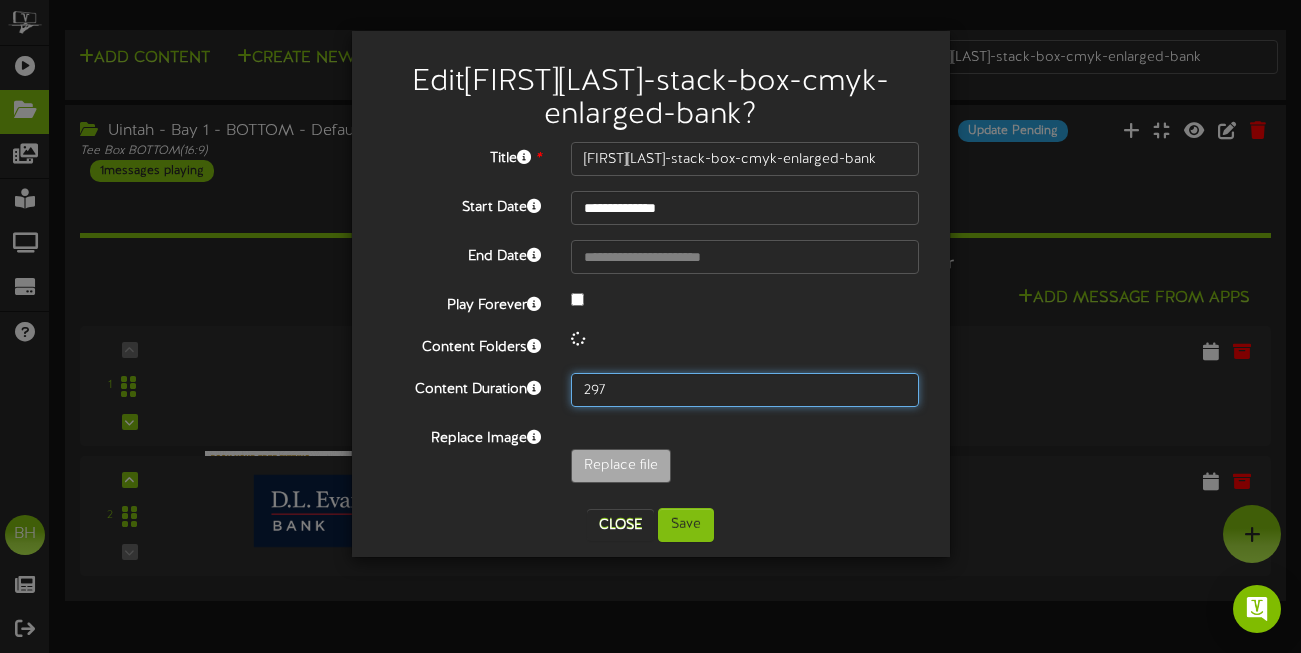 click on "297" at bounding box center [745, 390] 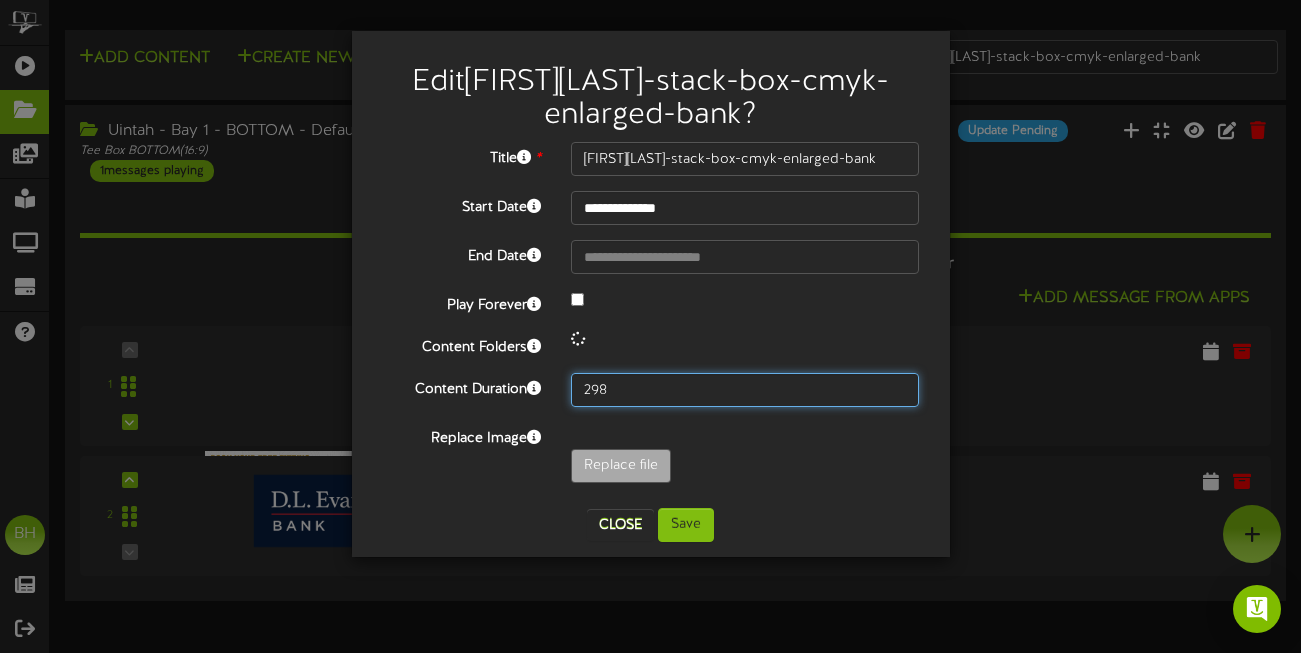 click on "298" at bounding box center [745, 390] 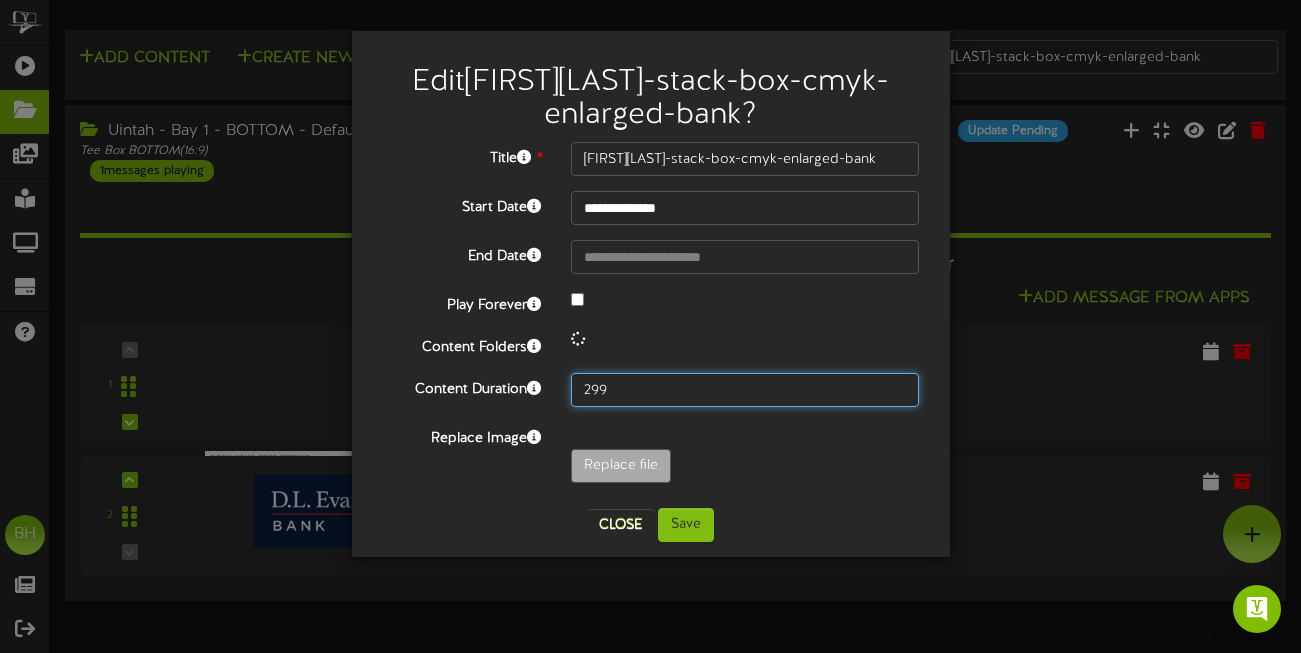 click on "299" at bounding box center (745, 390) 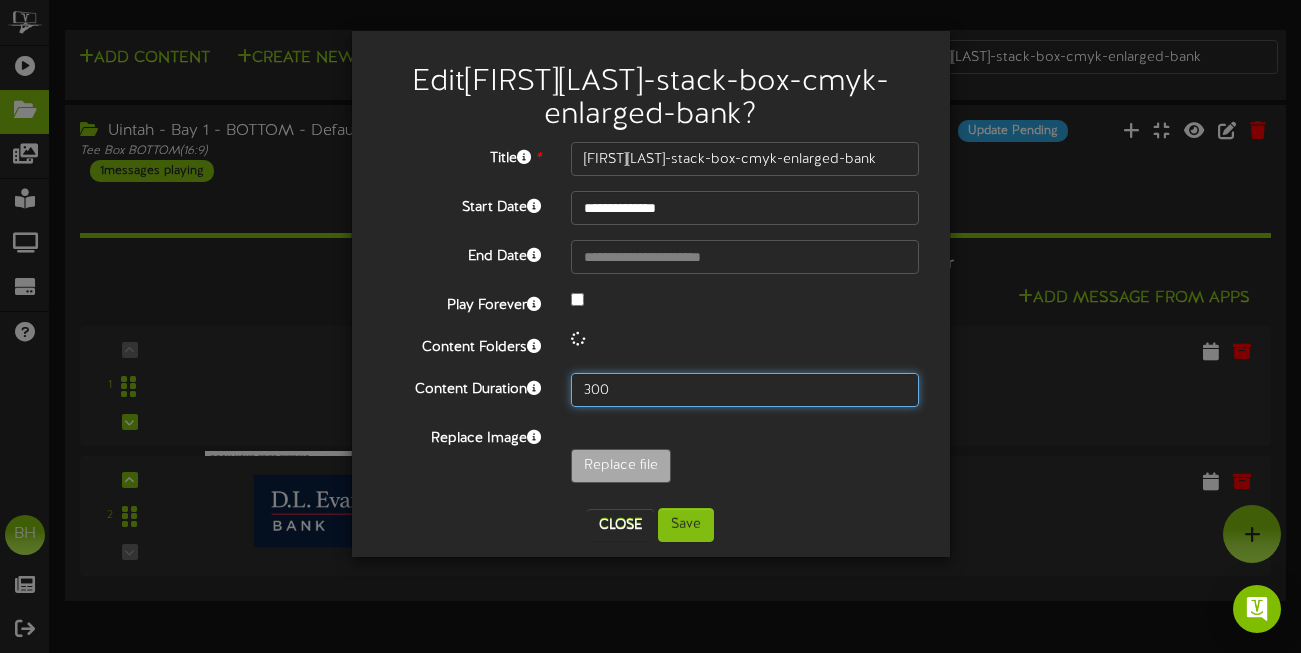 click on "300" at bounding box center (745, 390) 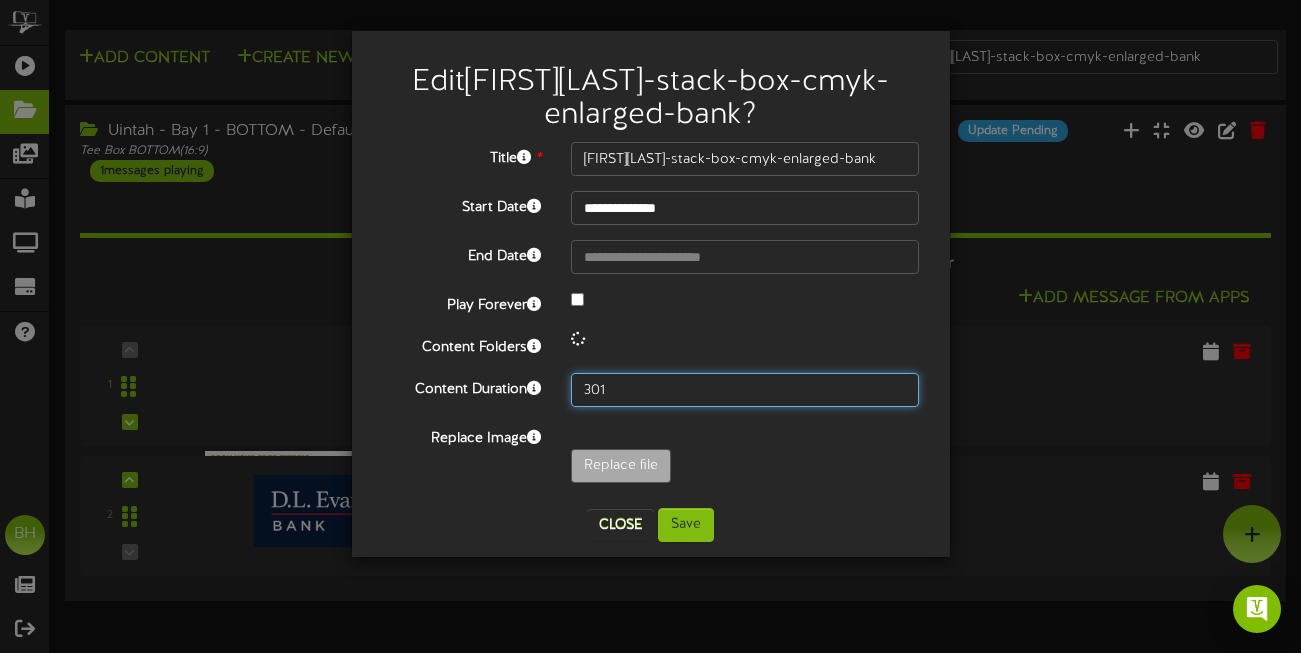 click on "301" at bounding box center [745, 390] 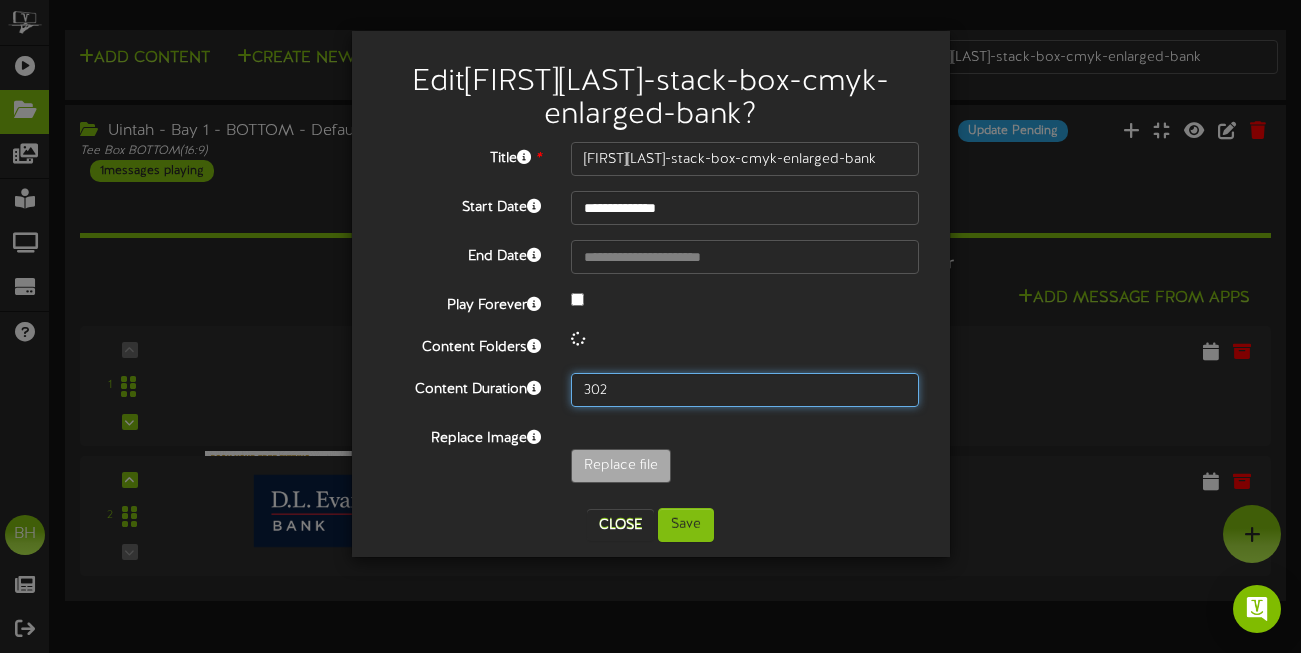 click on "302" at bounding box center (745, 390) 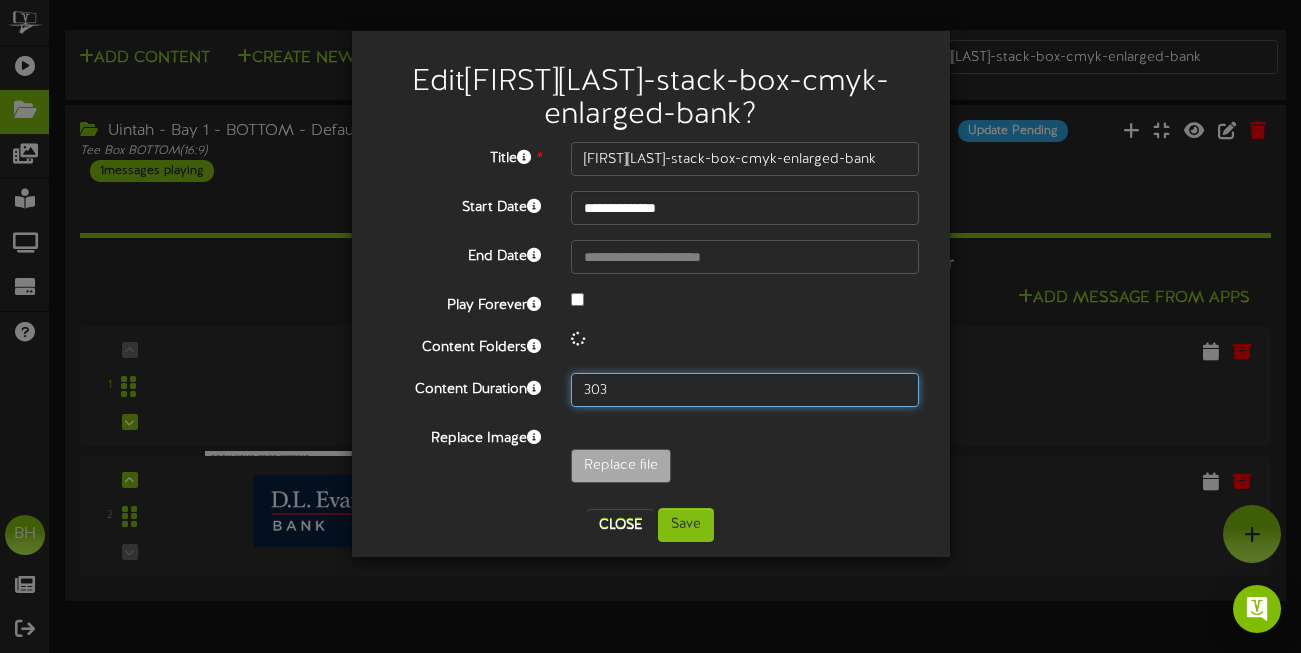 click on "303" at bounding box center [745, 390] 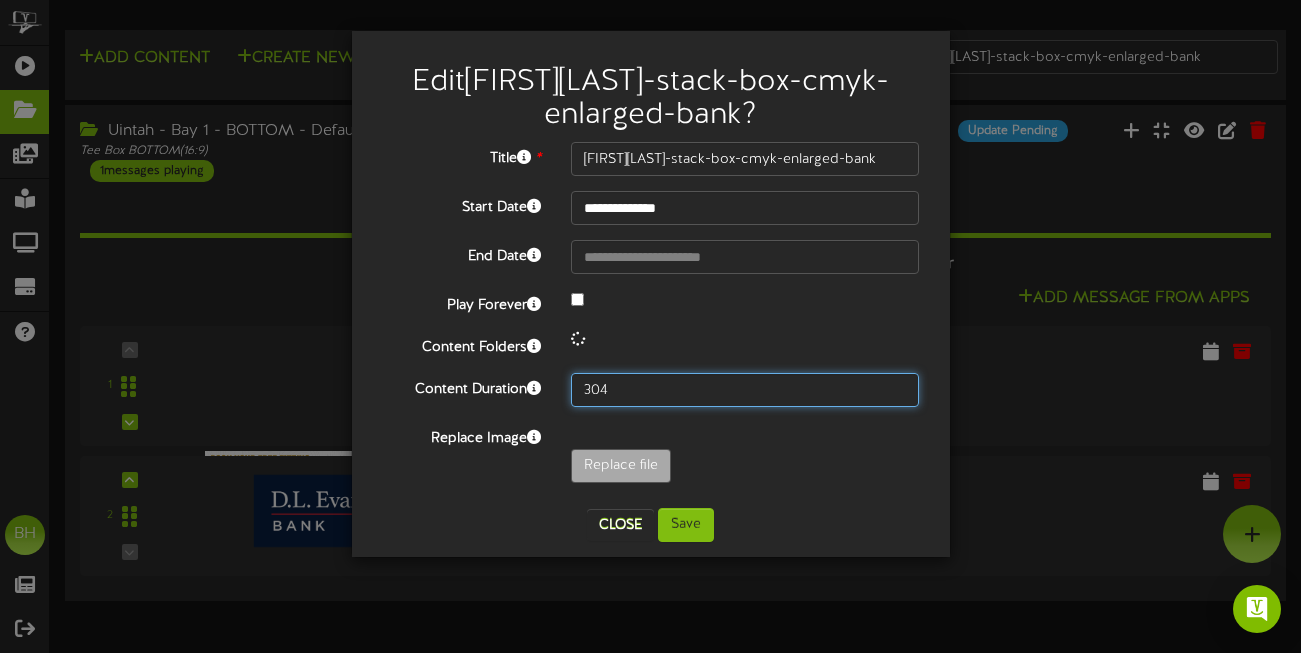 click on "304" at bounding box center (745, 390) 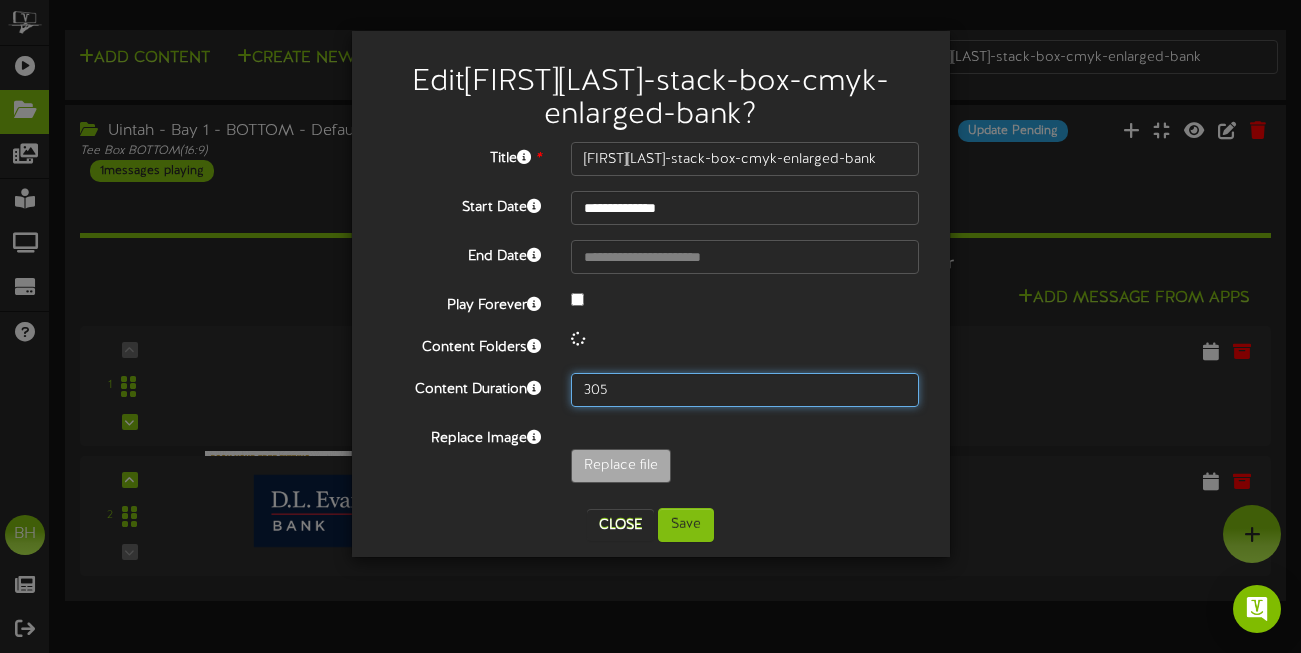 click on "305" at bounding box center [745, 390] 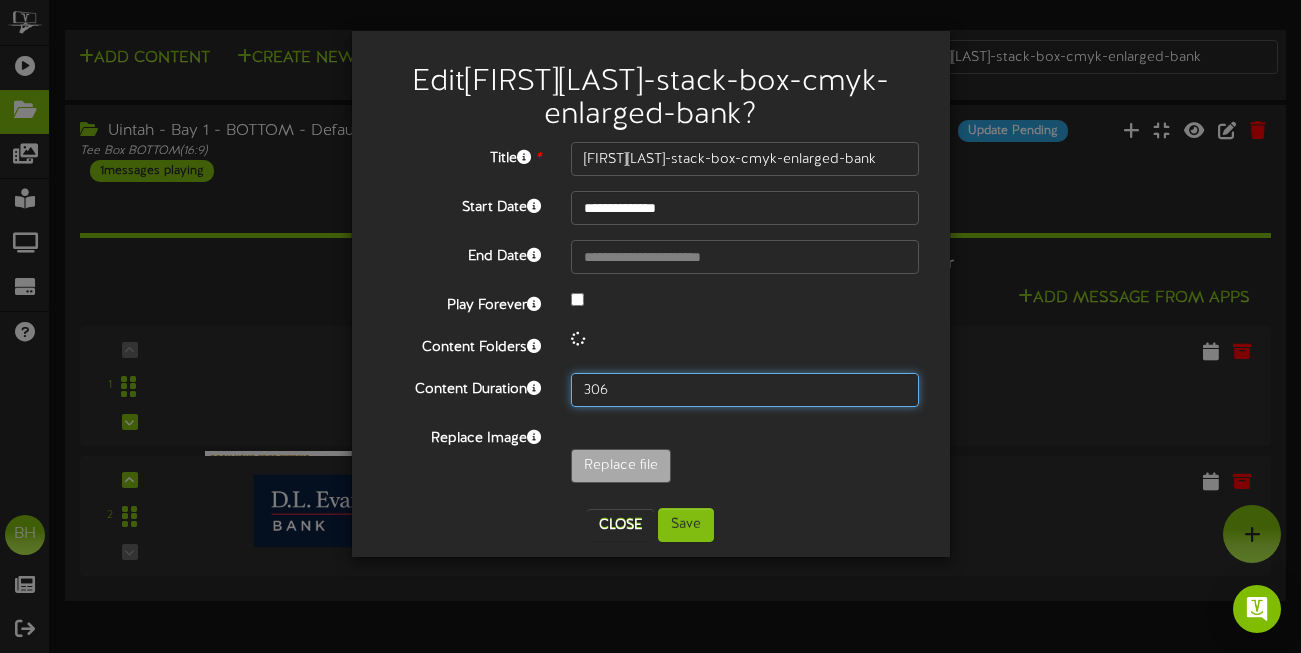 click on "306" at bounding box center [745, 390] 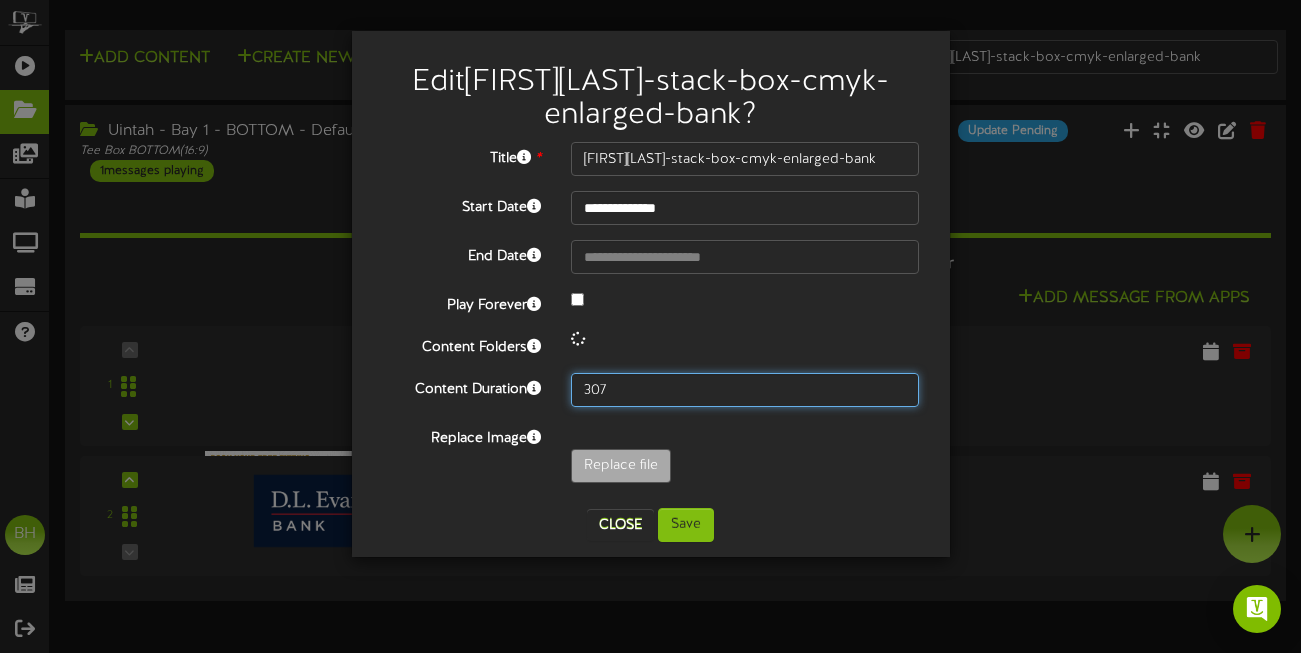click on "307" at bounding box center (745, 390) 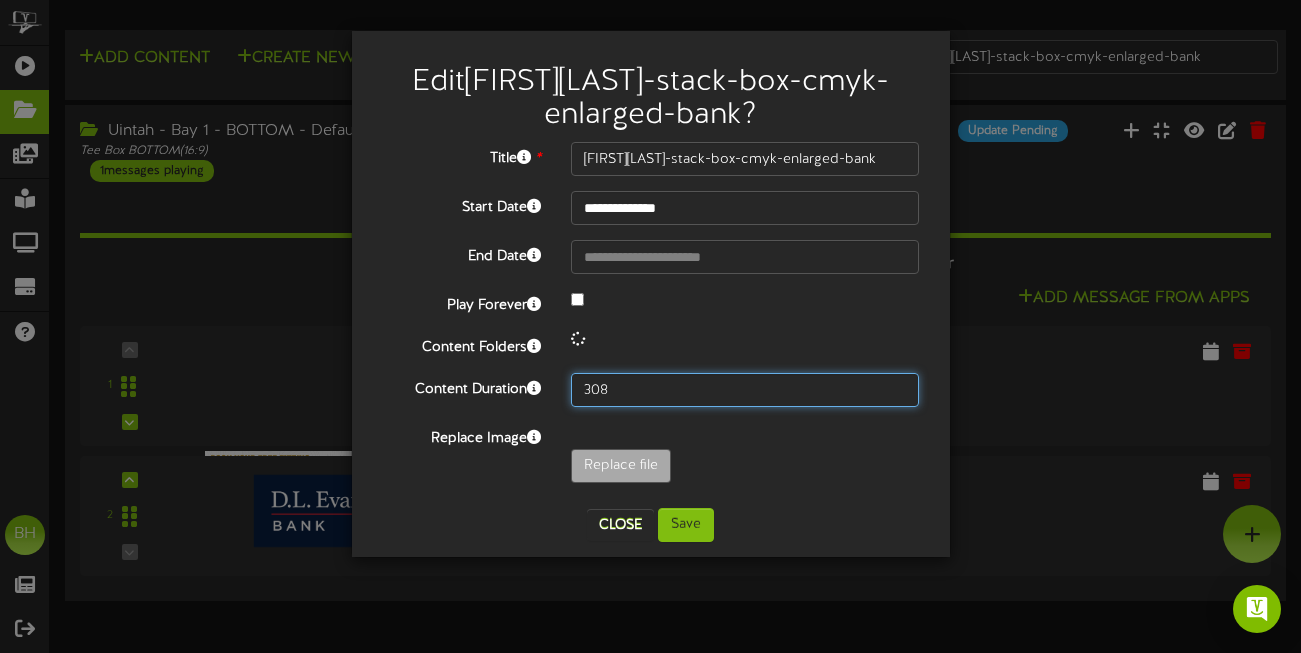 click on "308" at bounding box center [745, 390] 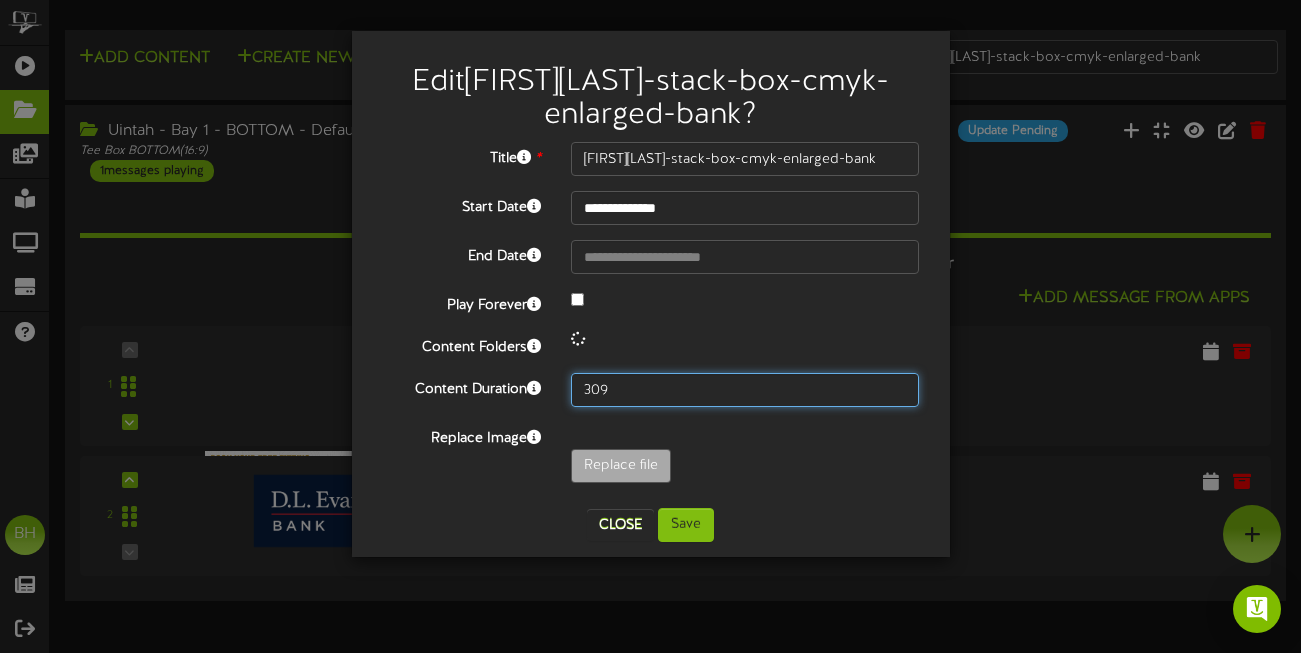click on "309" at bounding box center (745, 390) 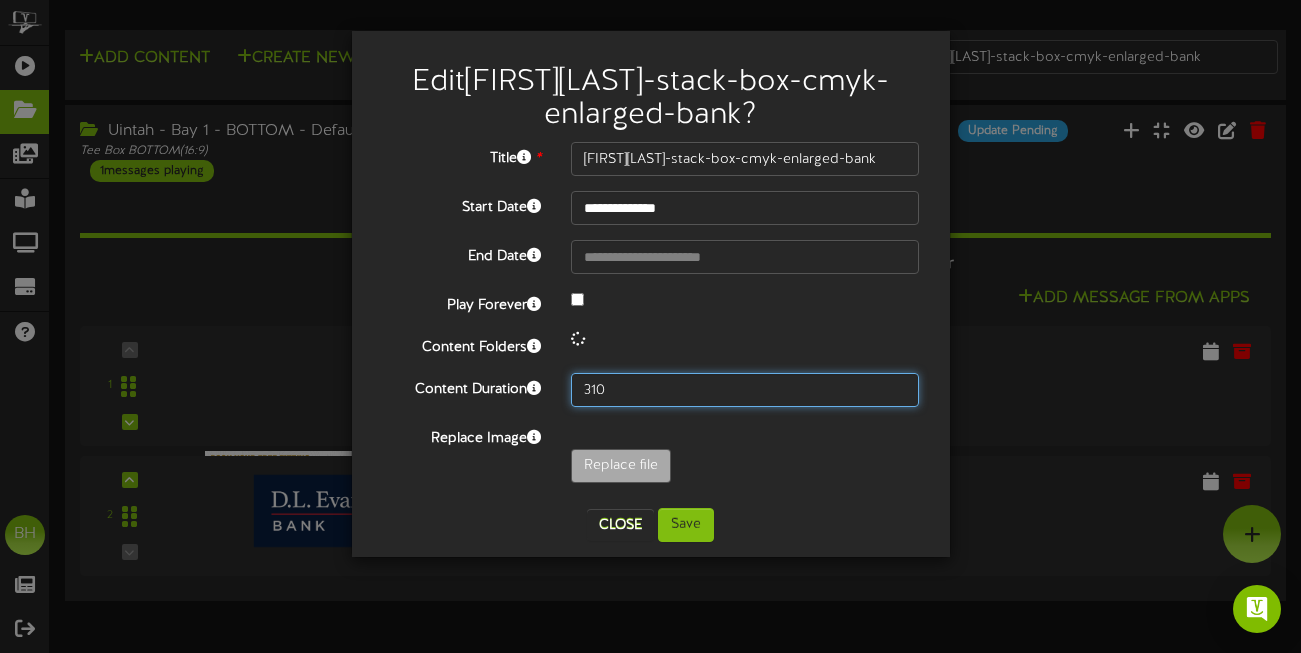 click on "310" at bounding box center (745, 390) 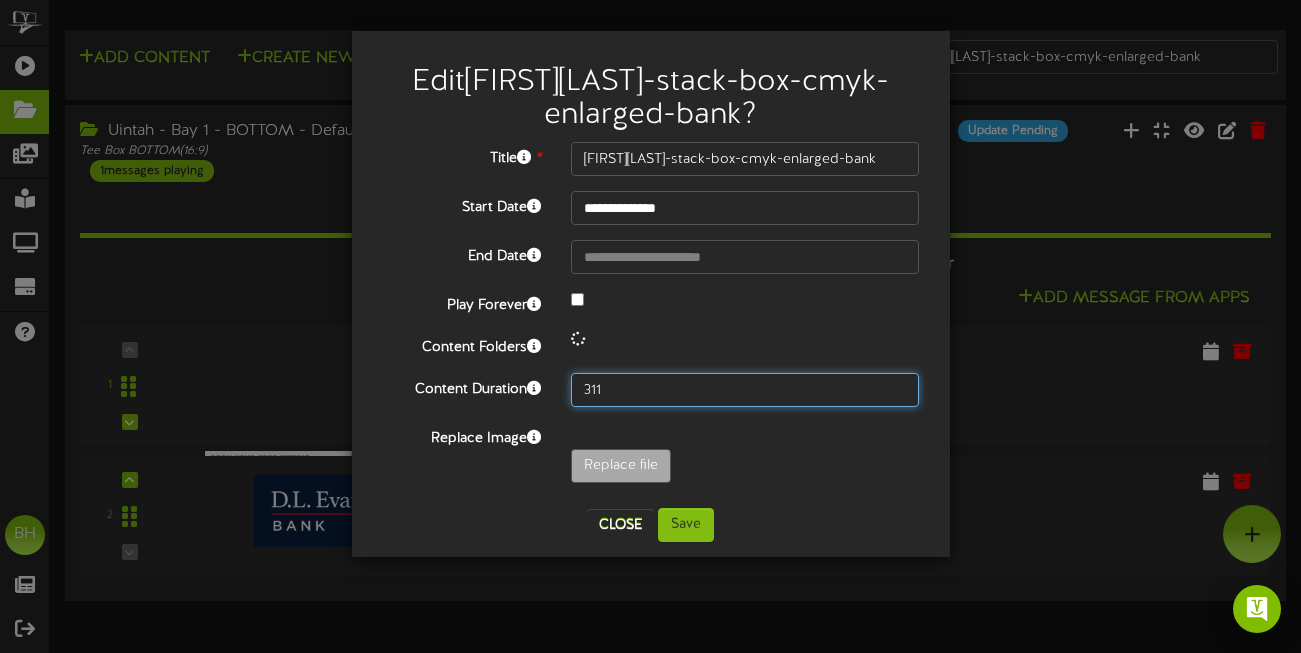 click on "311" at bounding box center [745, 390] 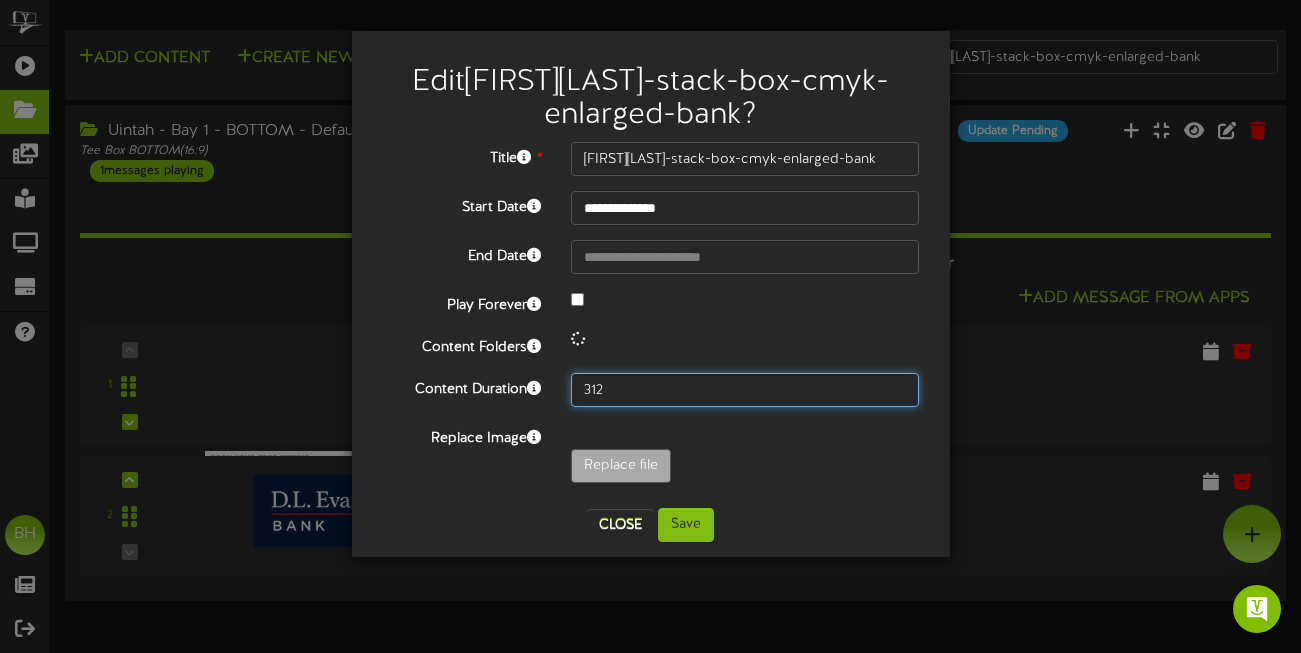 click on "312" at bounding box center [745, 390] 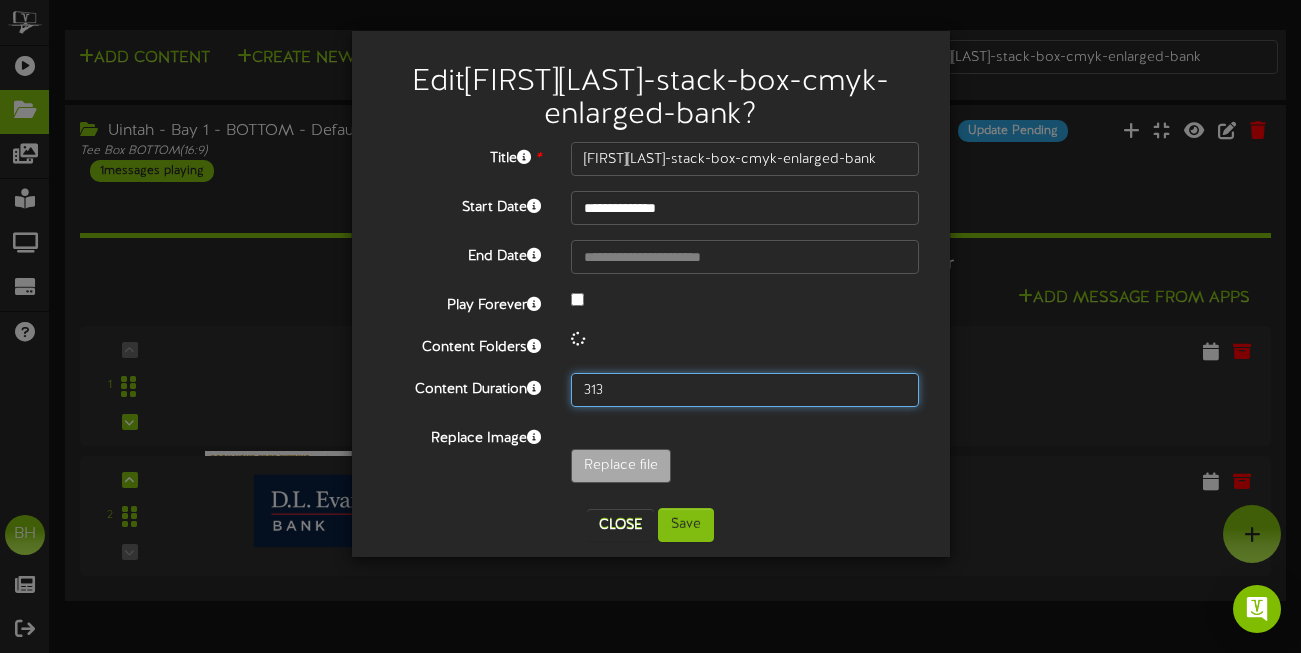 click on "313" at bounding box center [745, 390] 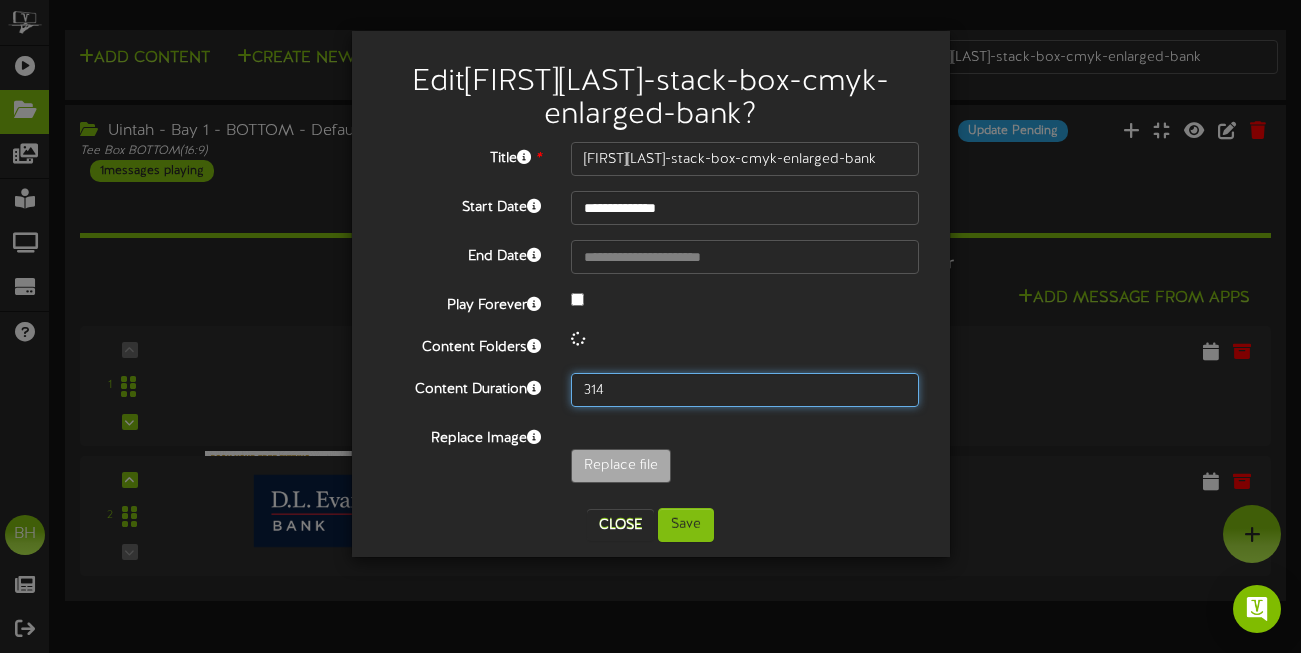 click on "314" at bounding box center [745, 390] 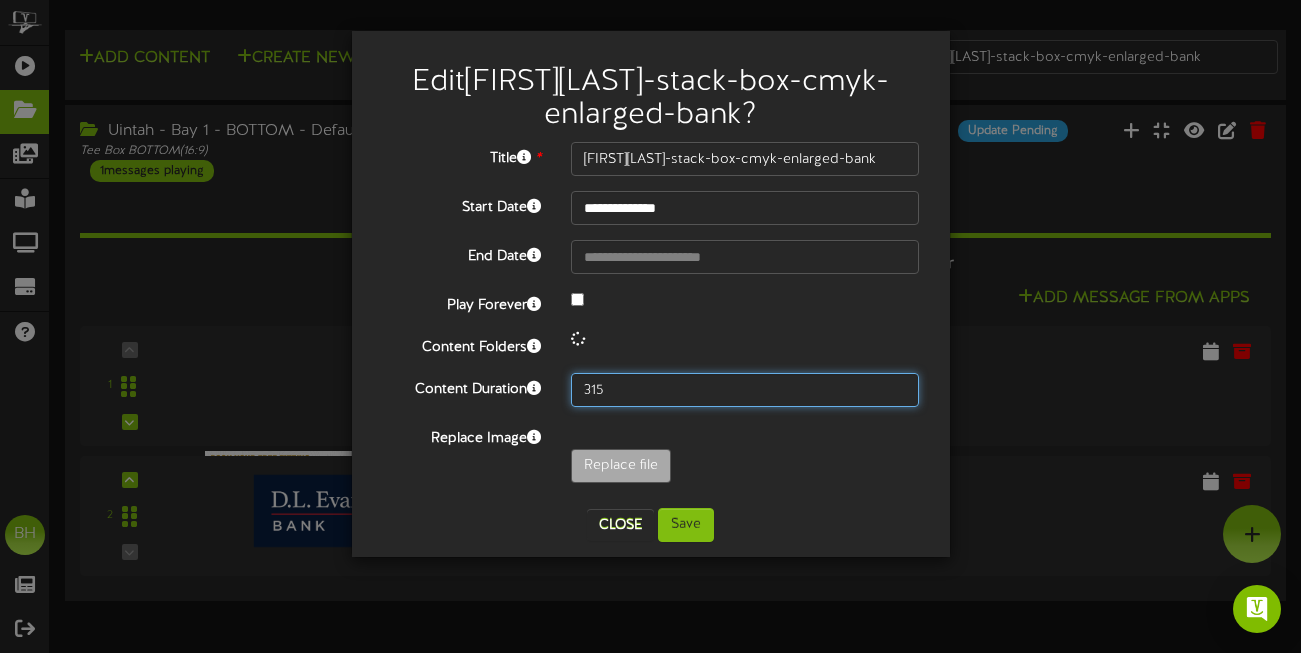 click on "315" at bounding box center (745, 390) 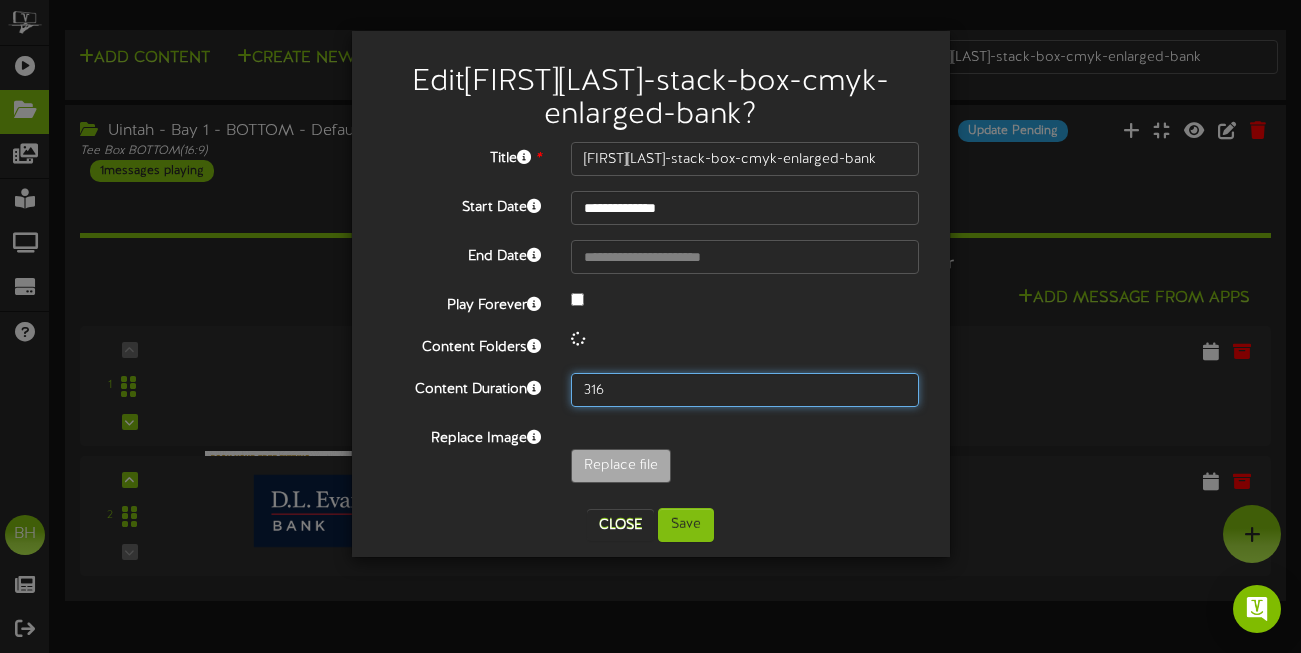 click on "316" at bounding box center [745, 390] 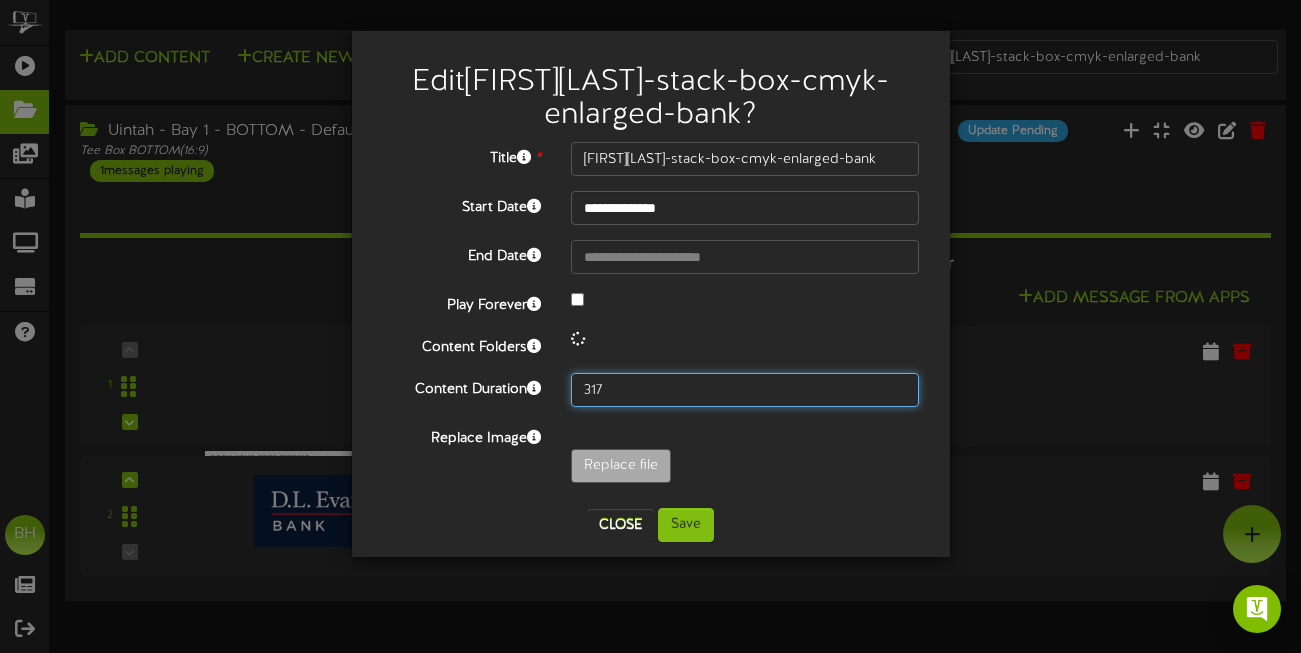 click on "317" at bounding box center [745, 390] 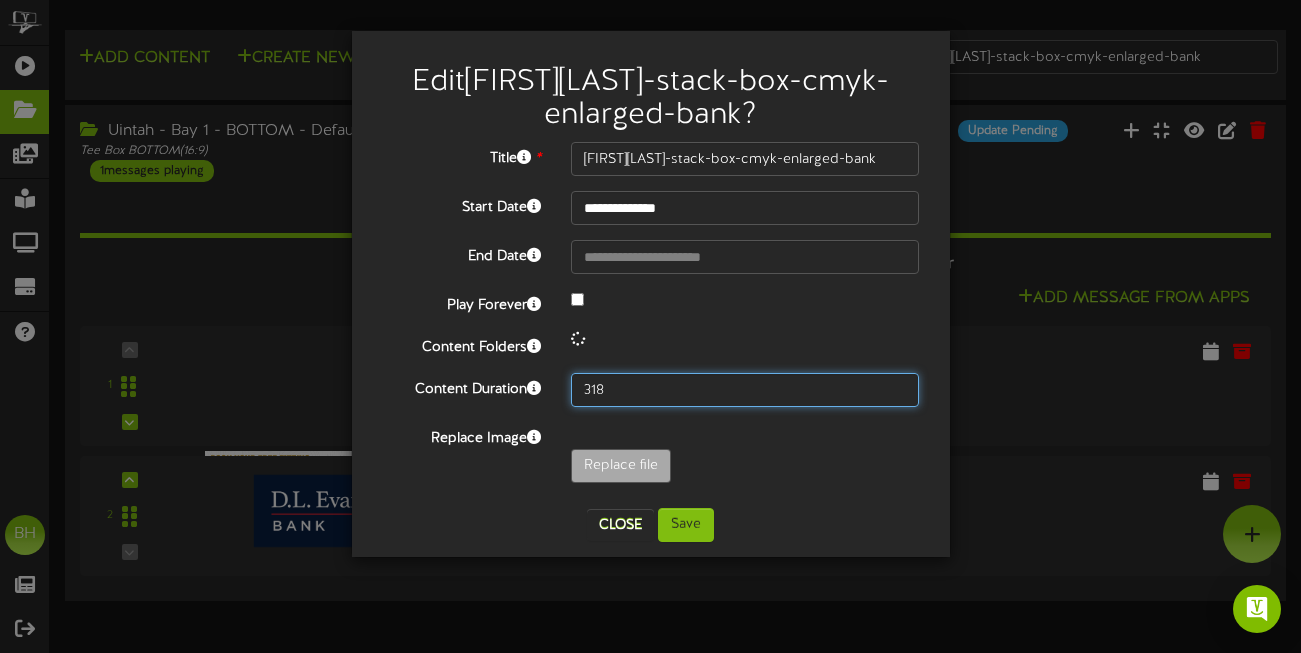 click on "318" at bounding box center [745, 390] 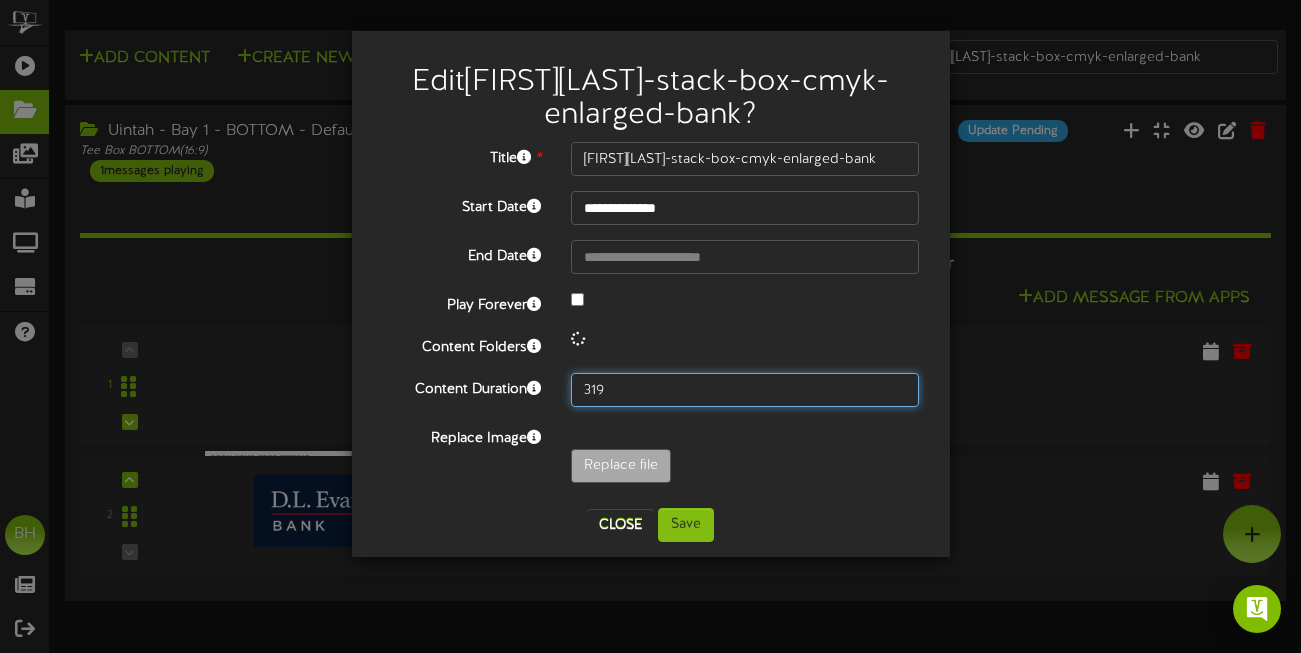 click on "319" at bounding box center (745, 390) 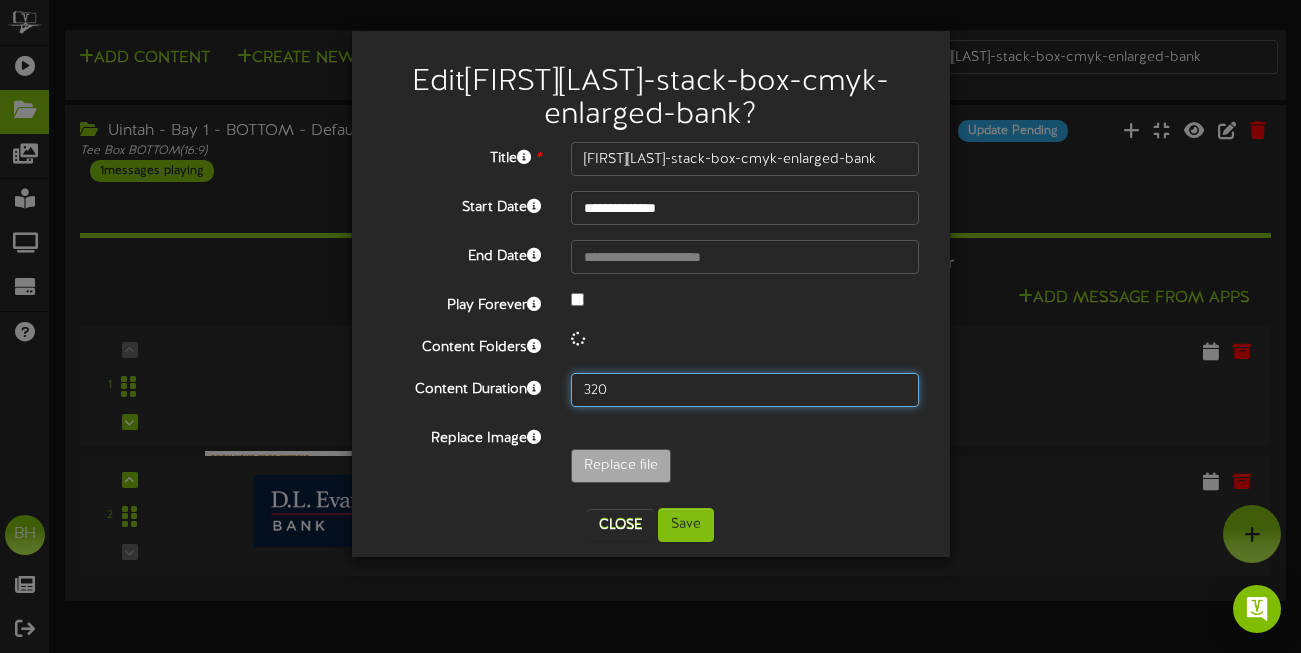 click on "320" at bounding box center (745, 390) 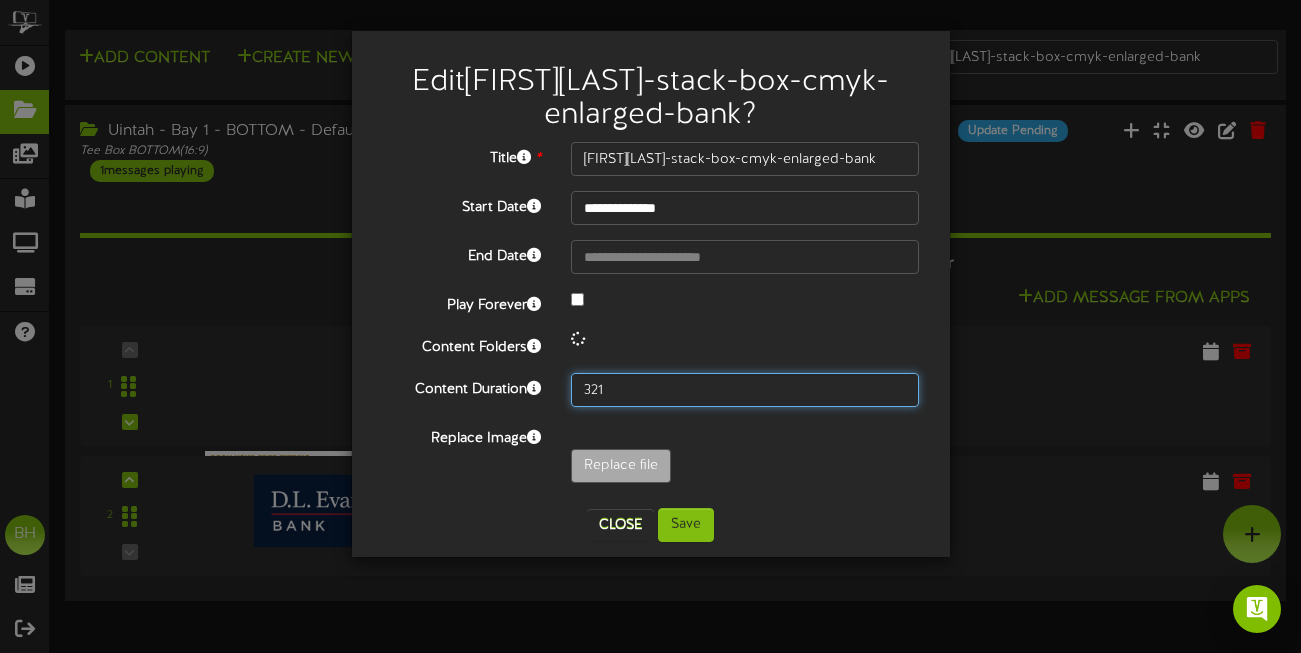 click on "321" at bounding box center [745, 390] 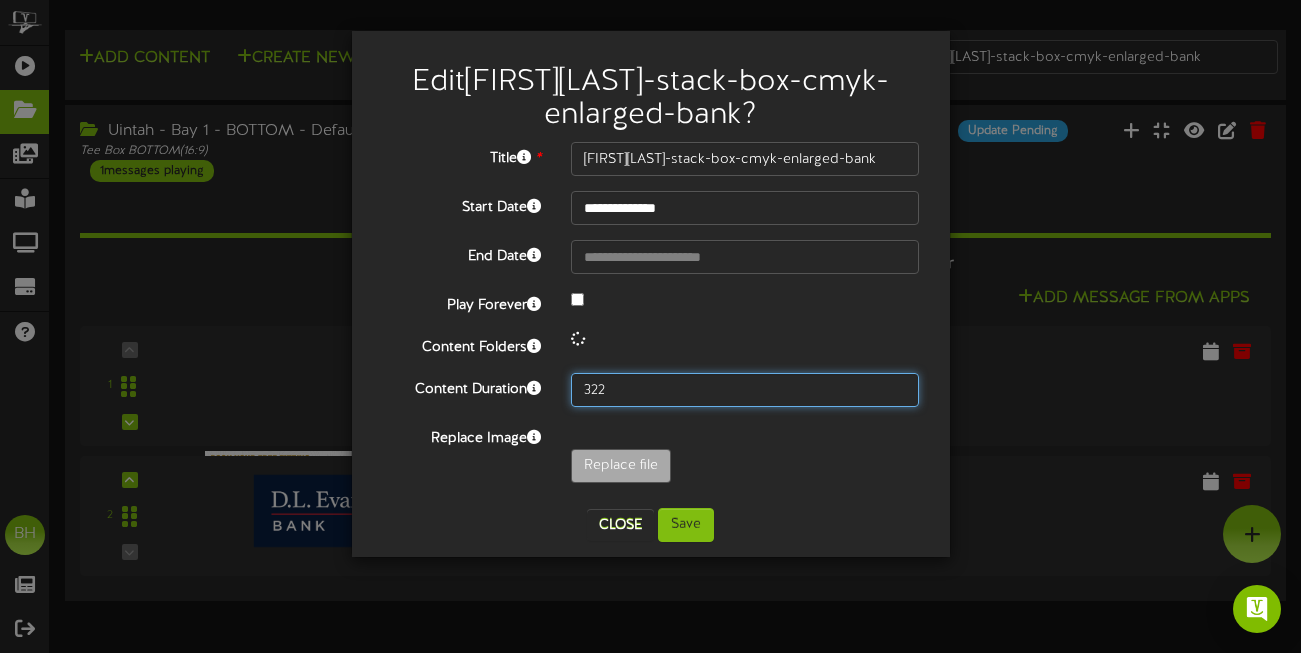 click on "322" at bounding box center [745, 390] 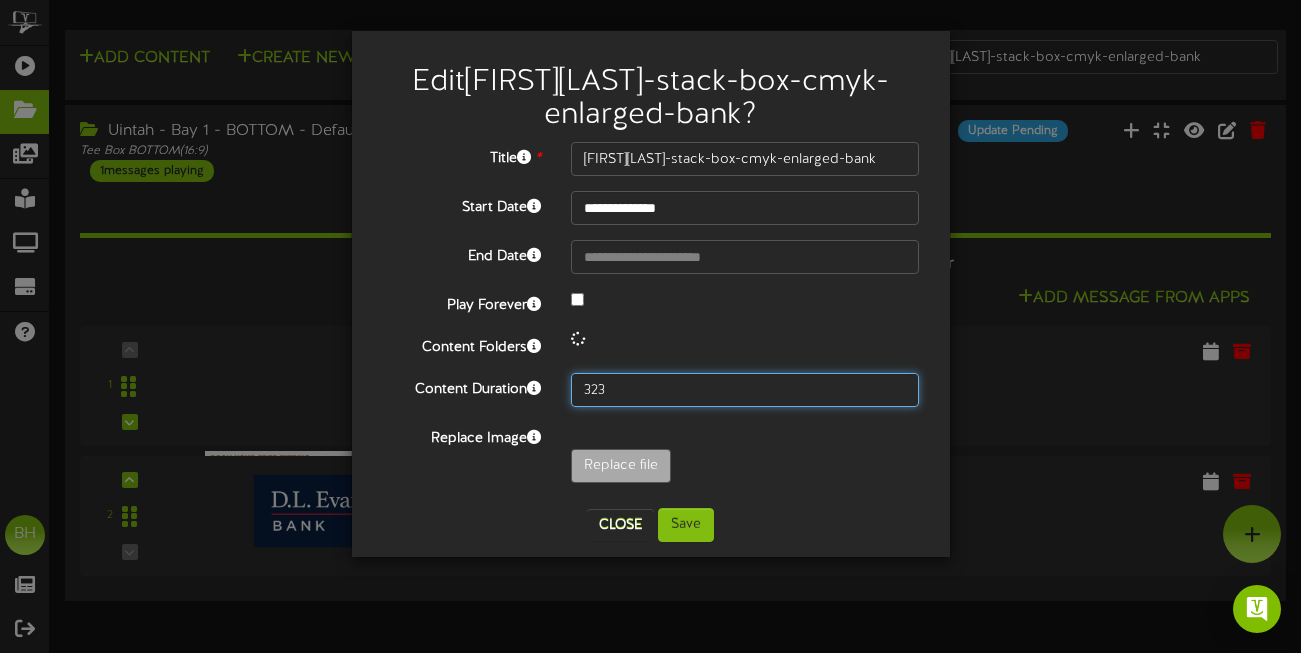 click on "323" at bounding box center (745, 390) 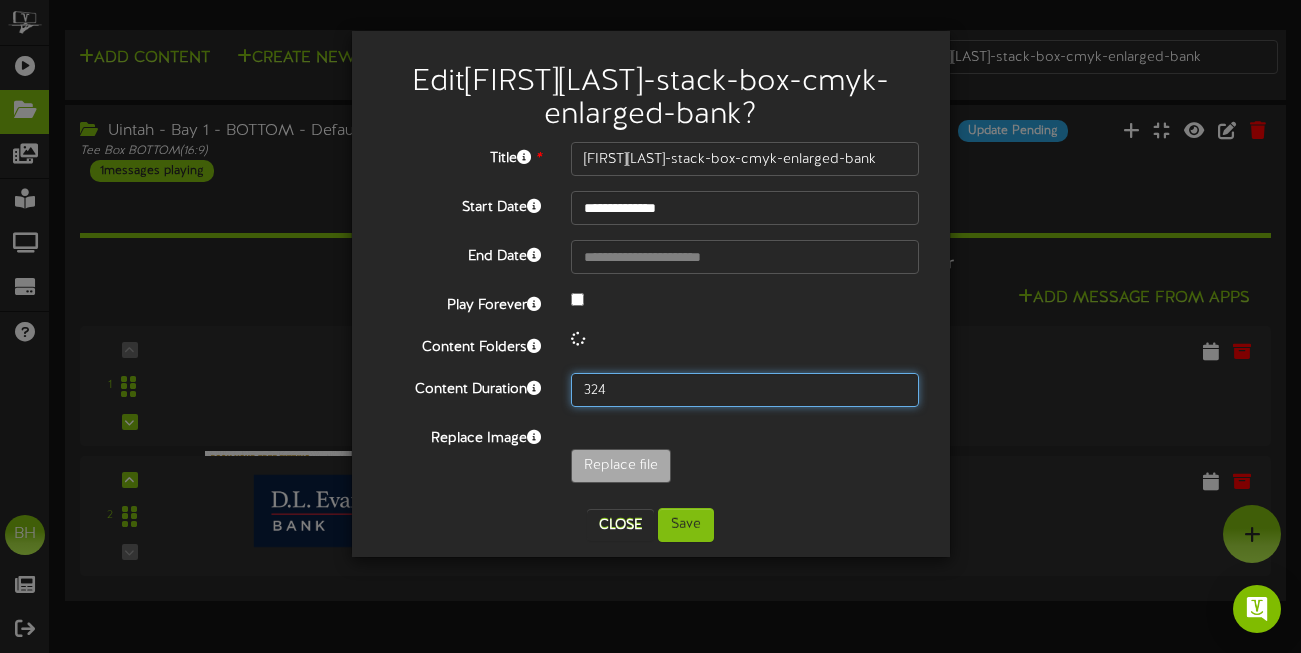 click on "324" at bounding box center (745, 390) 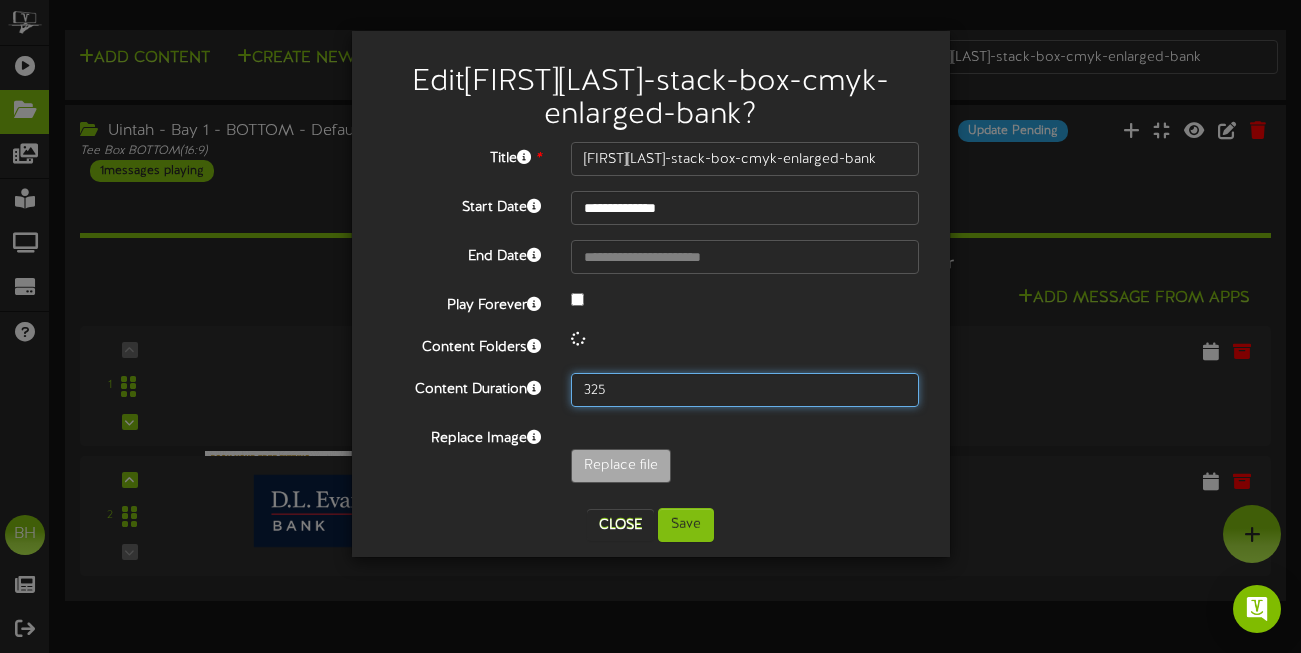 click on "325" at bounding box center [745, 390] 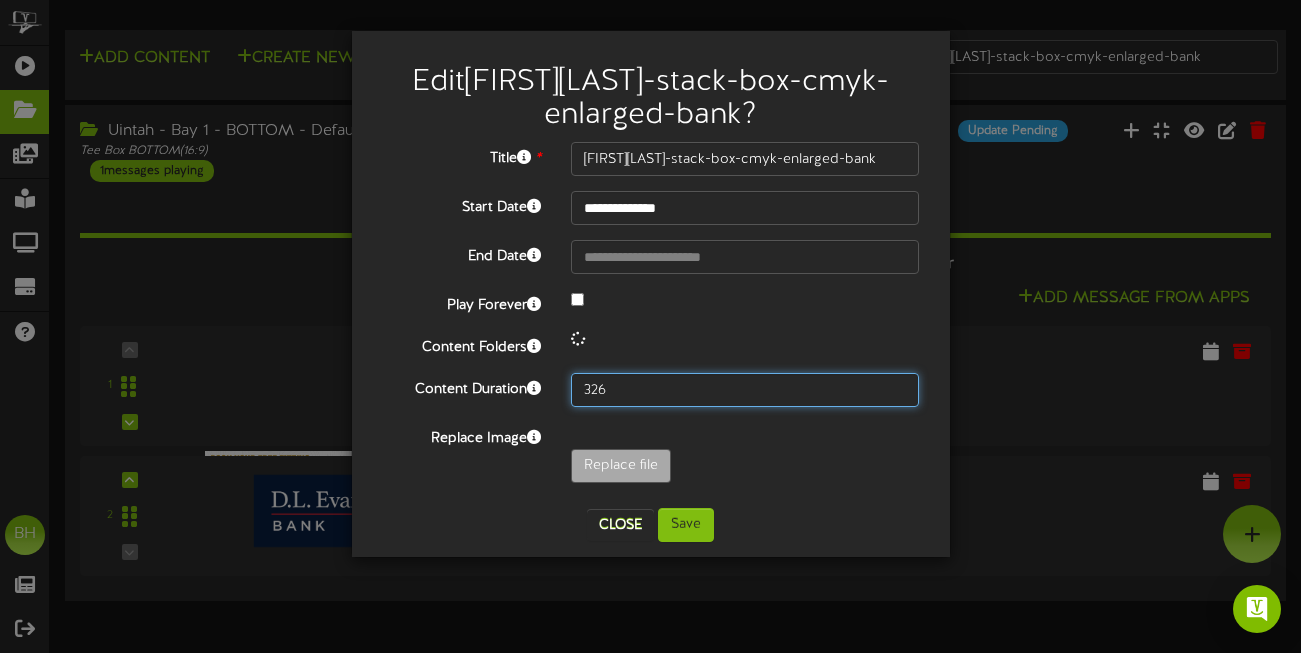 click on "326" at bounding box center [745, 390] 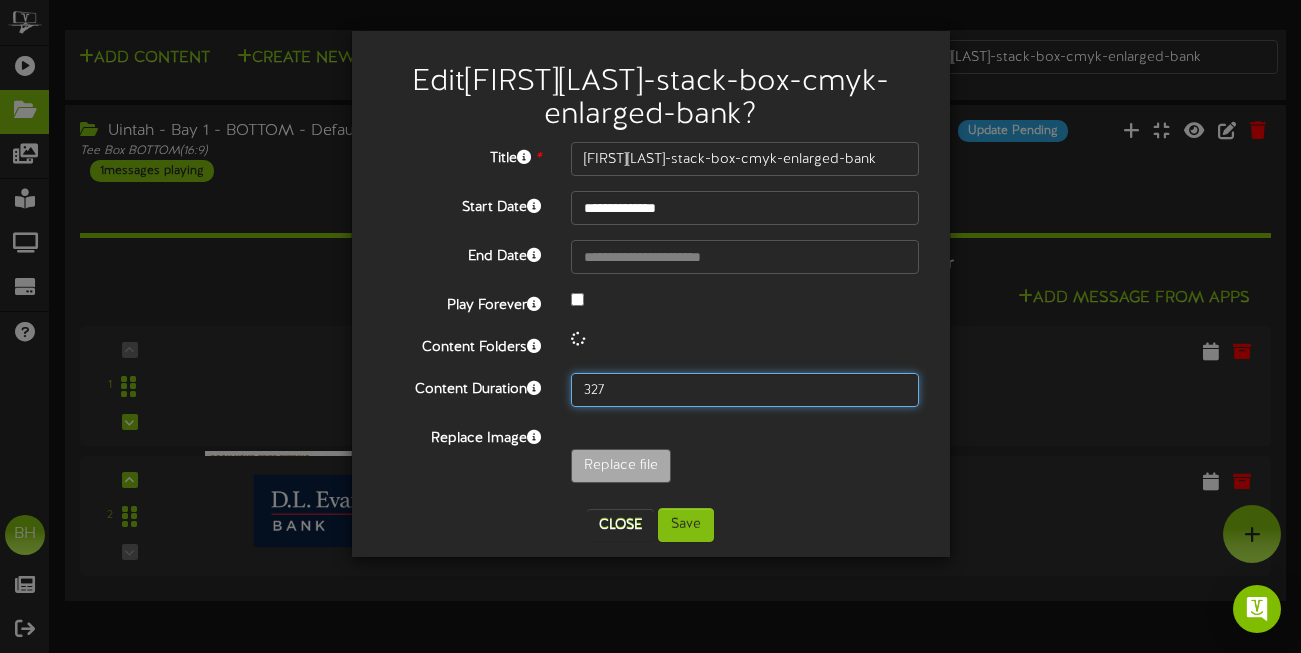 click on "327" at bounding box center [745, 390] 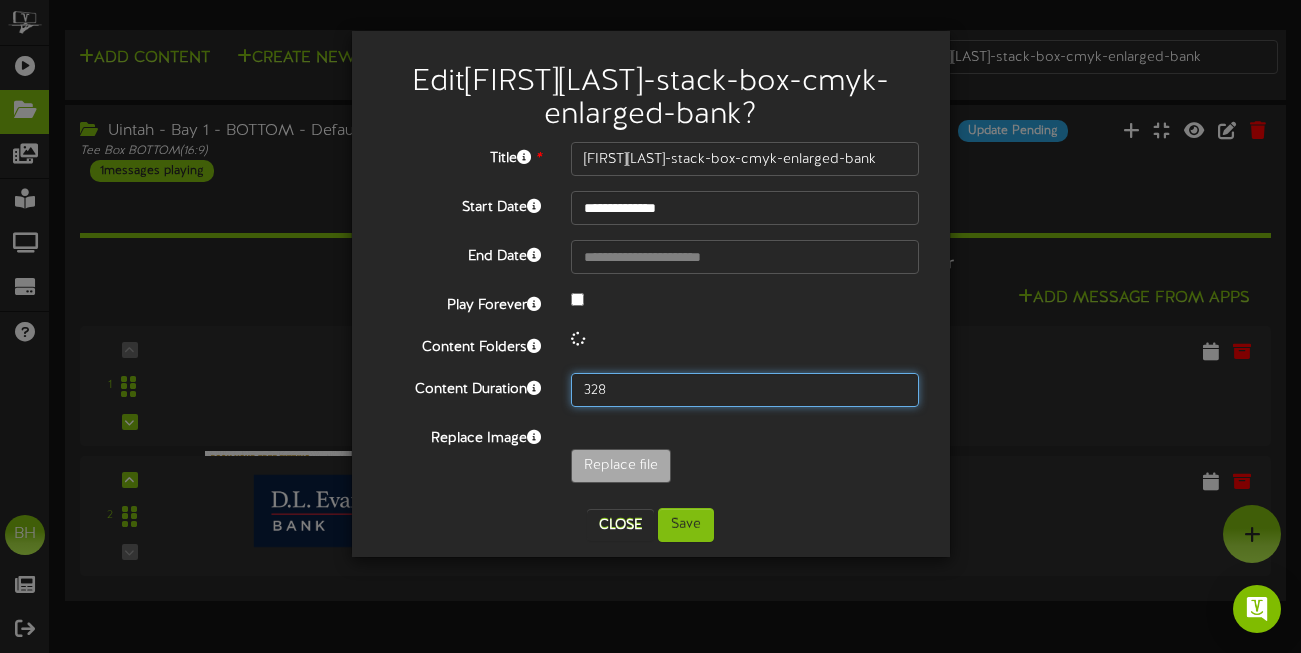 click on "328" at bounding box center (745, 390) 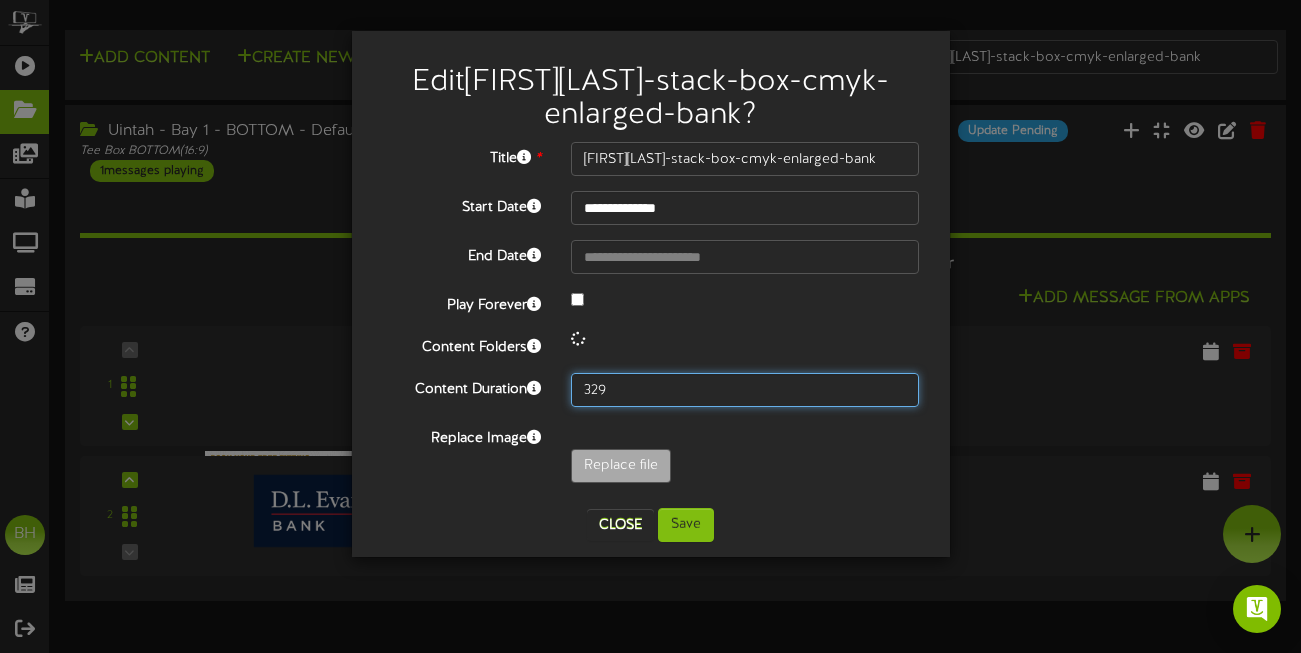 click on "329" at bounding box center [745, 390] 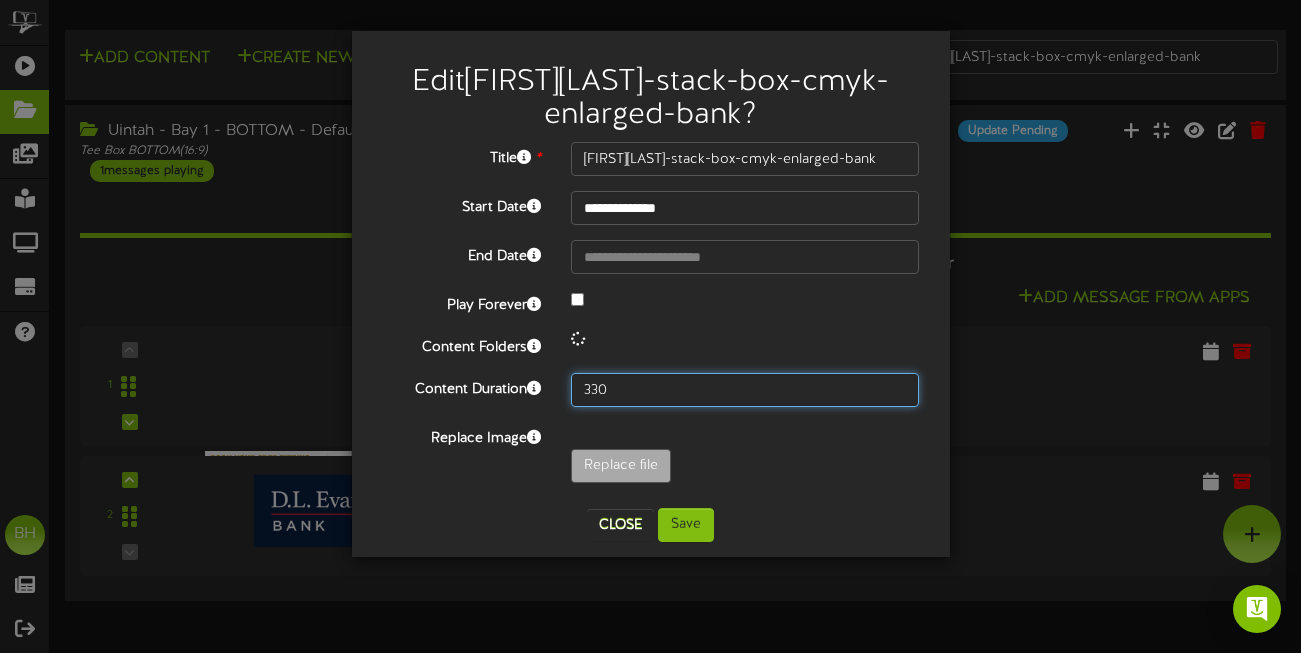 click on "330" at bounding box center [745, 390] 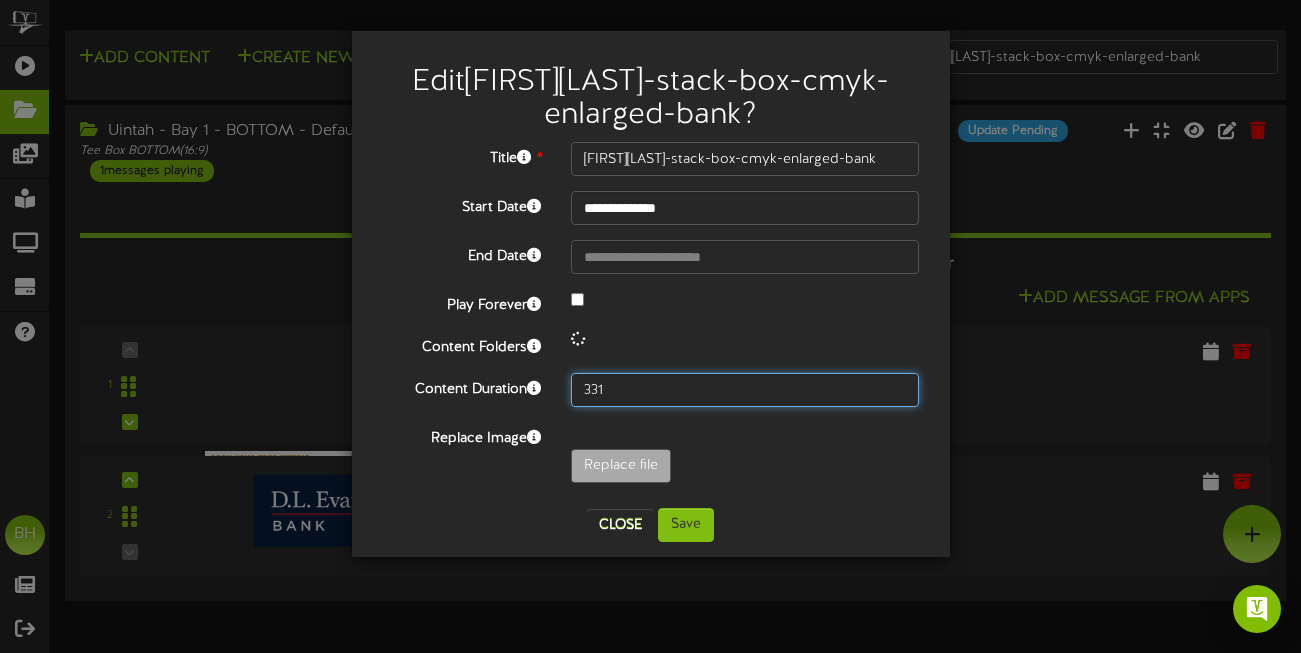 click on "331" at bounding box center (745, 390) 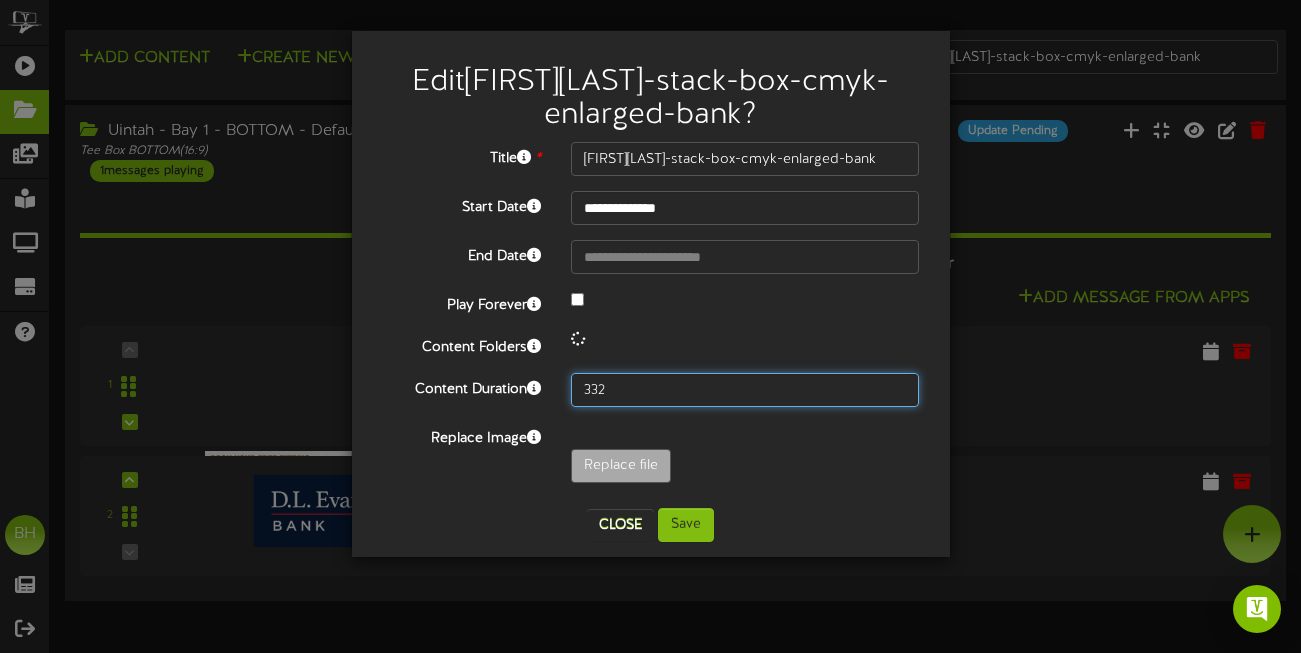 click on "332" at bounding box center (745, 390) 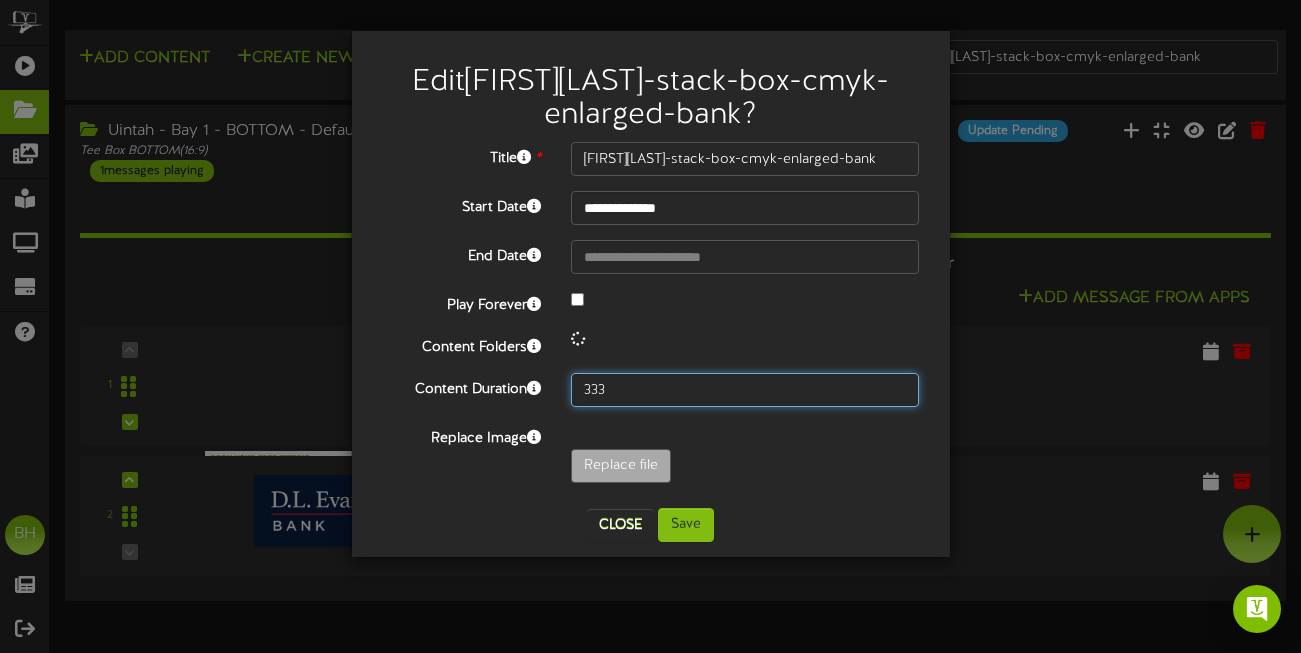 click on "333" at bounding box center (745, 390) 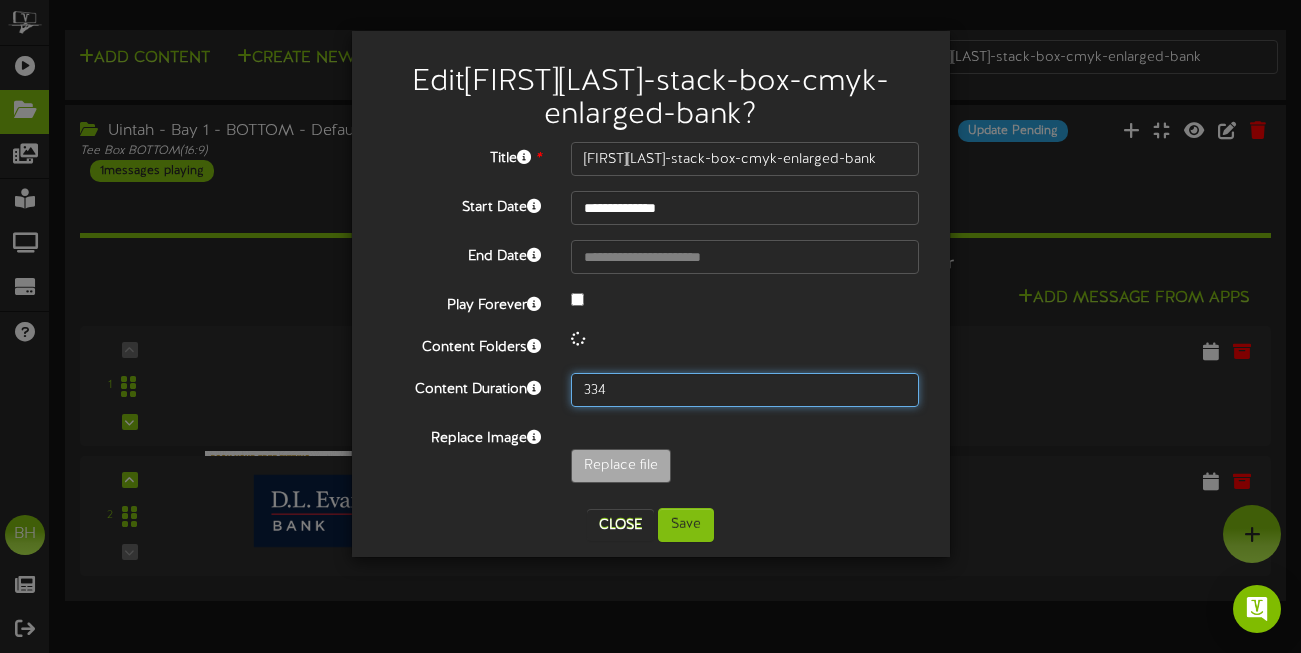 click on "334" at bounding box center (745, 390) 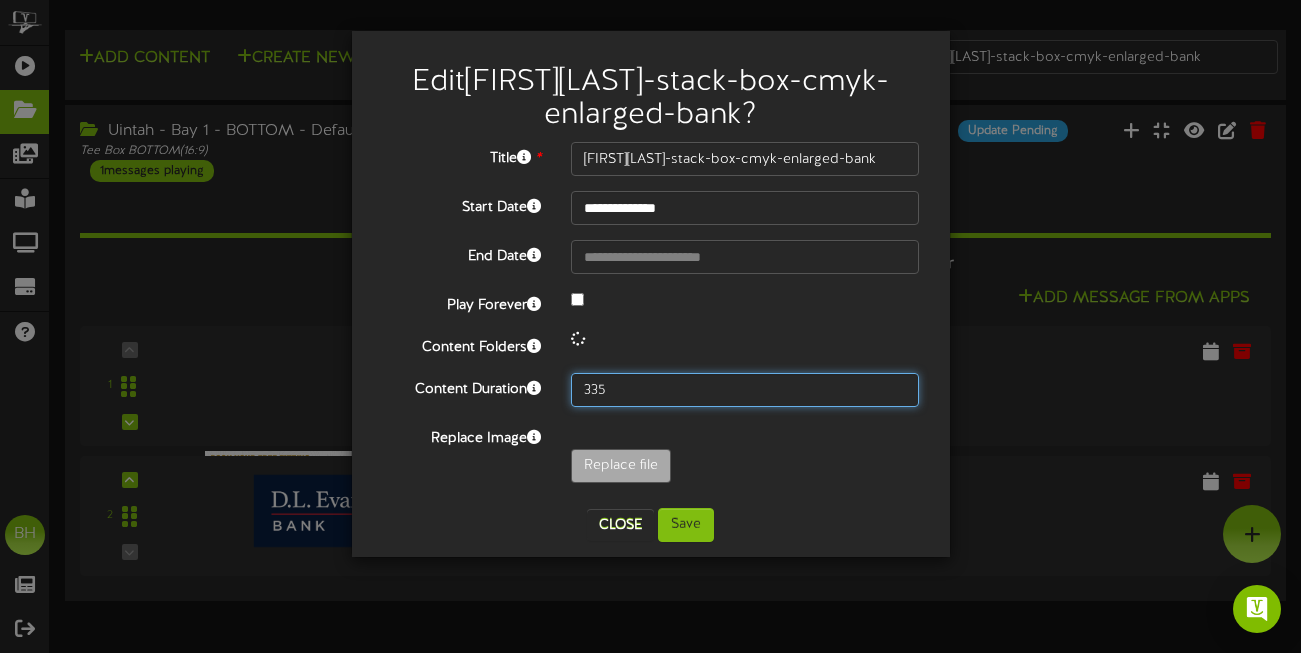 click on "335" at bounding box center [745, 390] 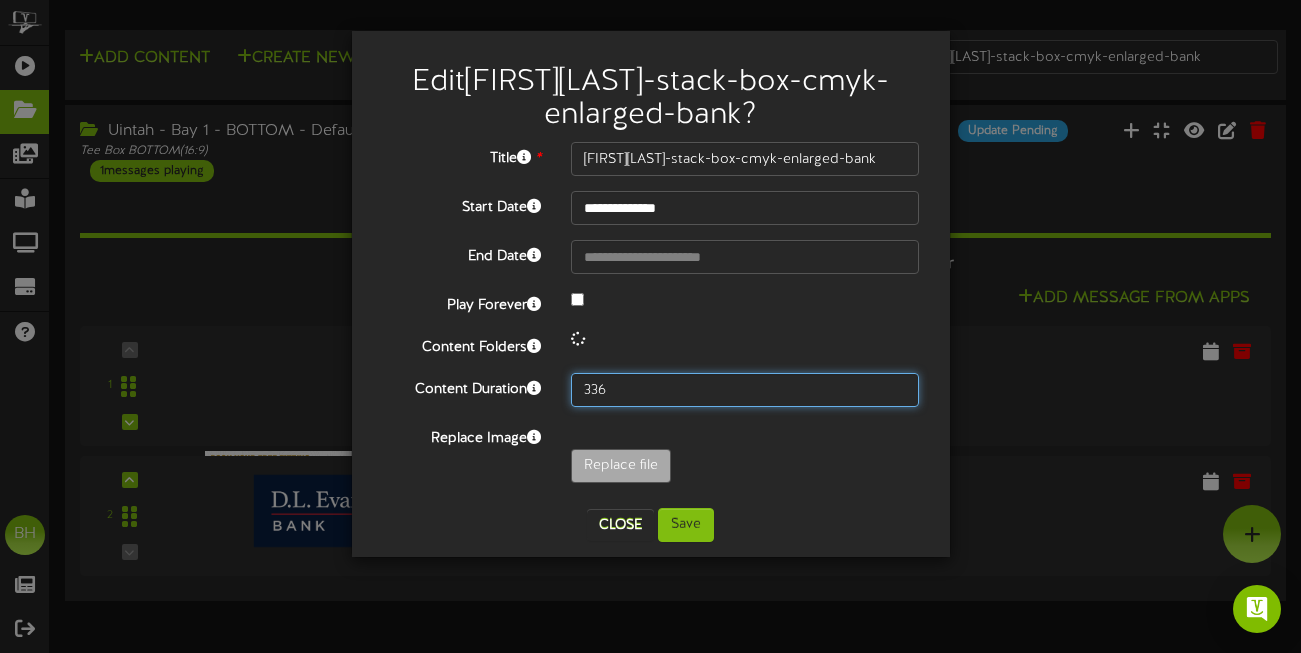 click on "336" at bounding box center (745, 390) 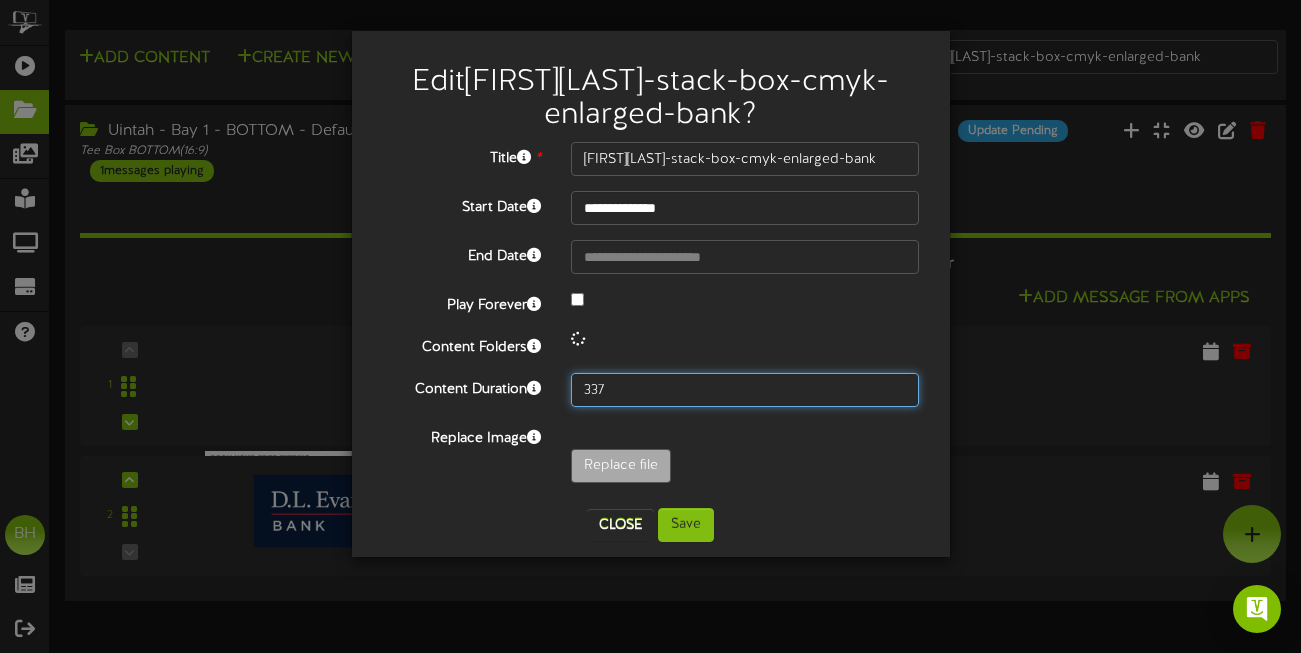 click on "337" at bounding box center (745, 390) 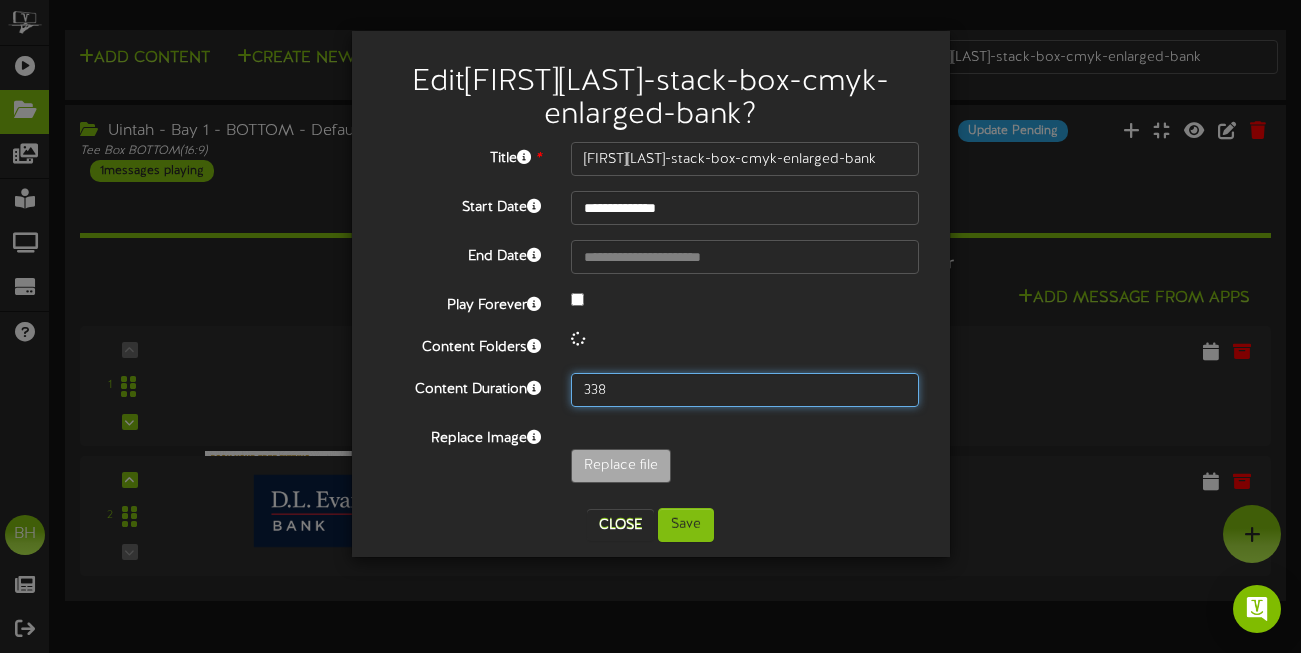click on "338" at bounding box center (745, 390) 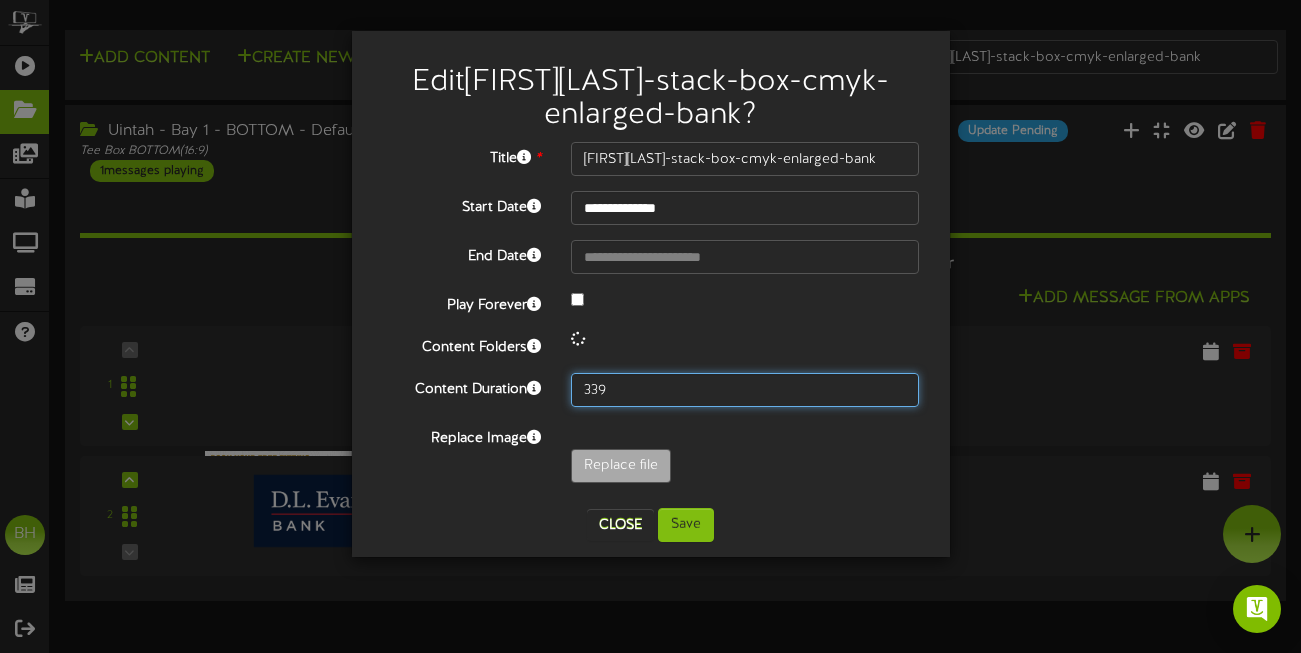 click on "339" at bounding box center [745, 390] 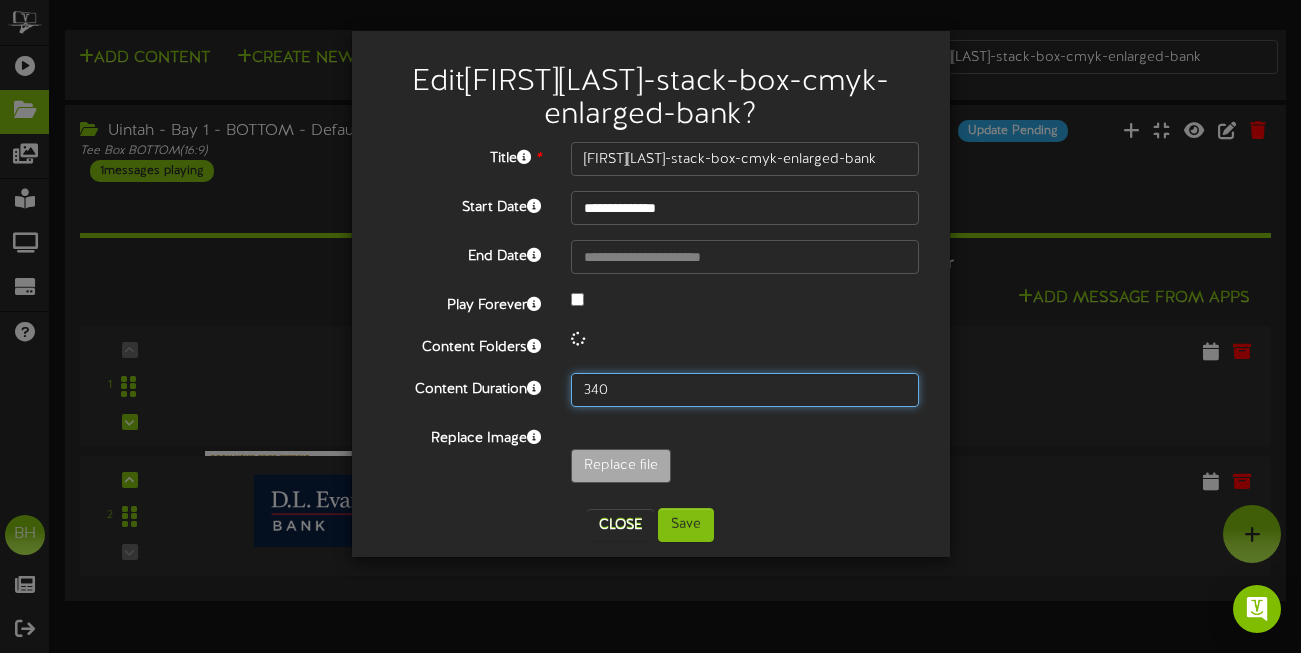 click on "340" at bounding box center (745, 390) 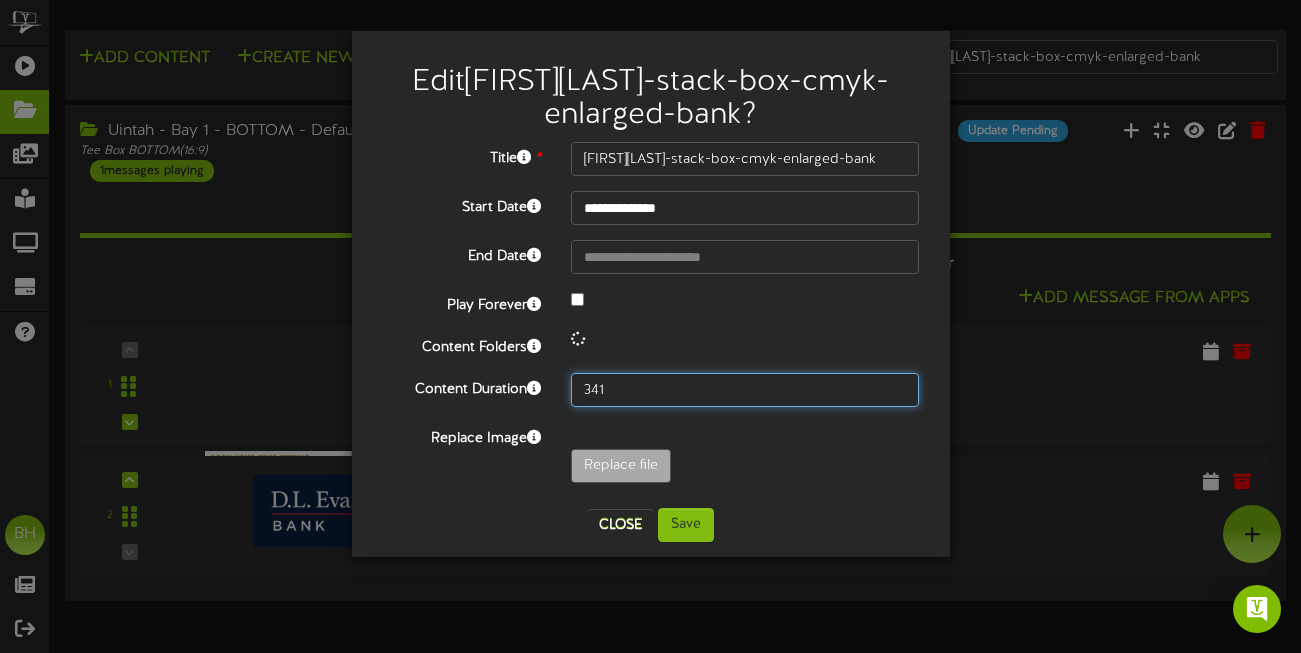 click on "341" at bounding box center [745, 390] 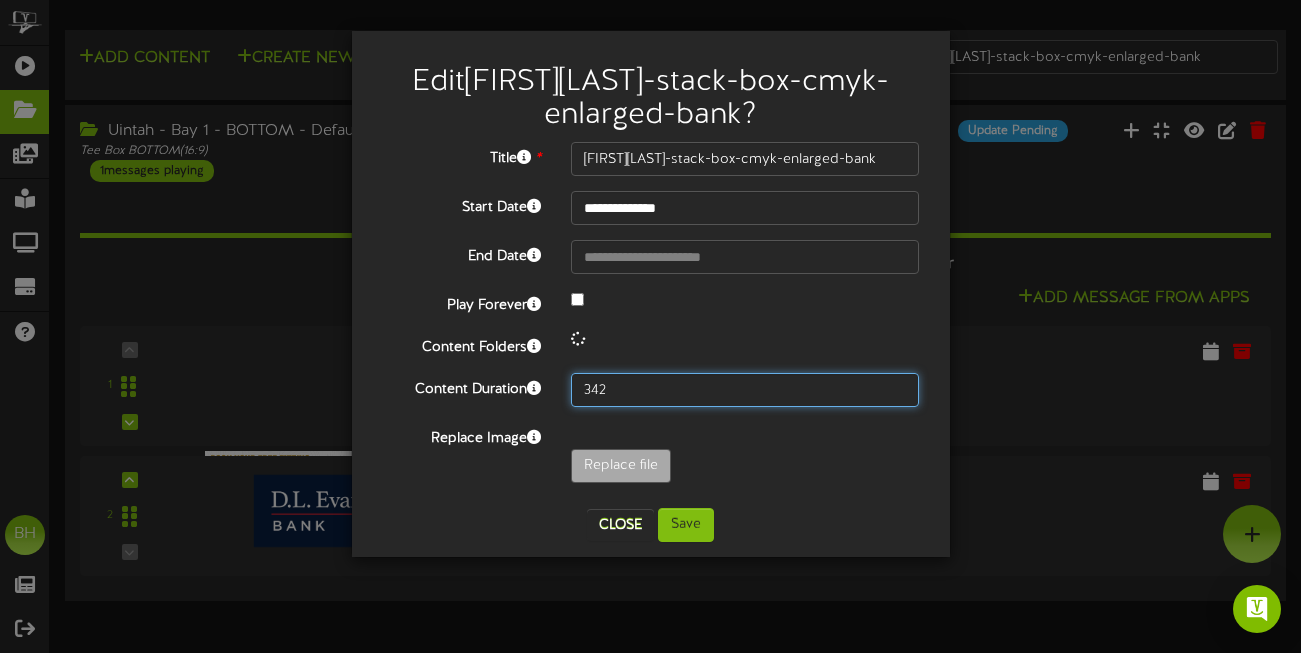 click on "342" at bounding box center [745, 390] 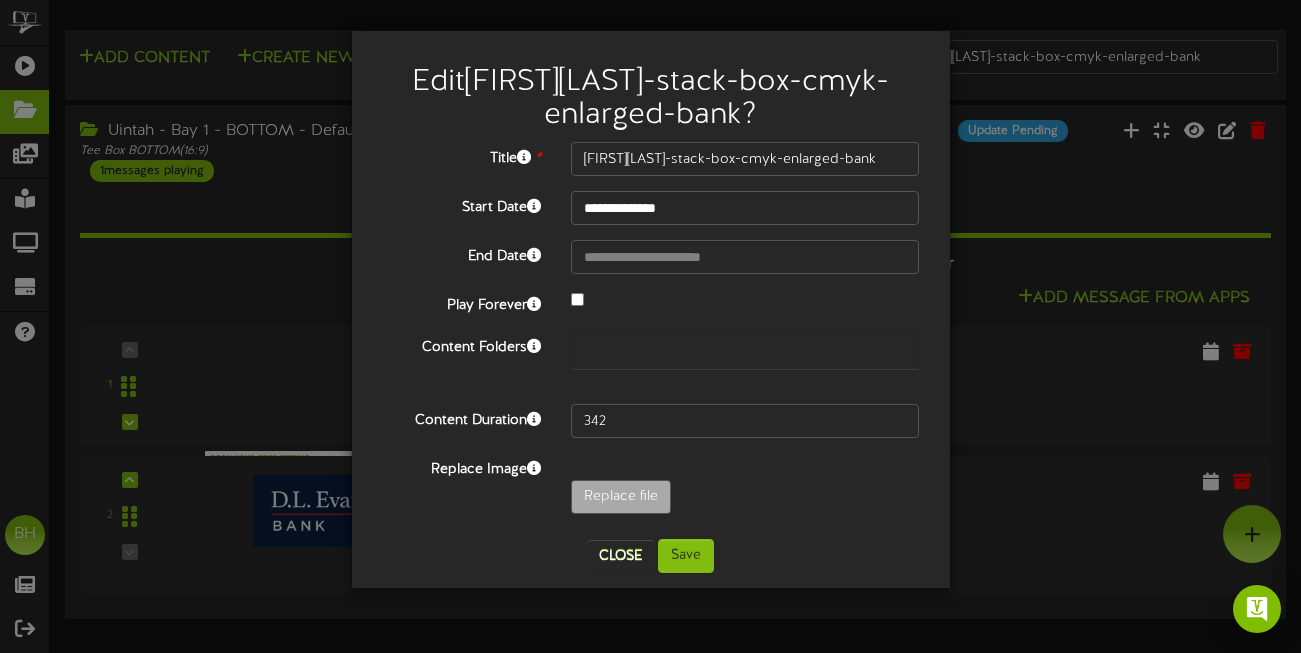 click at bounding box center [745, 360] 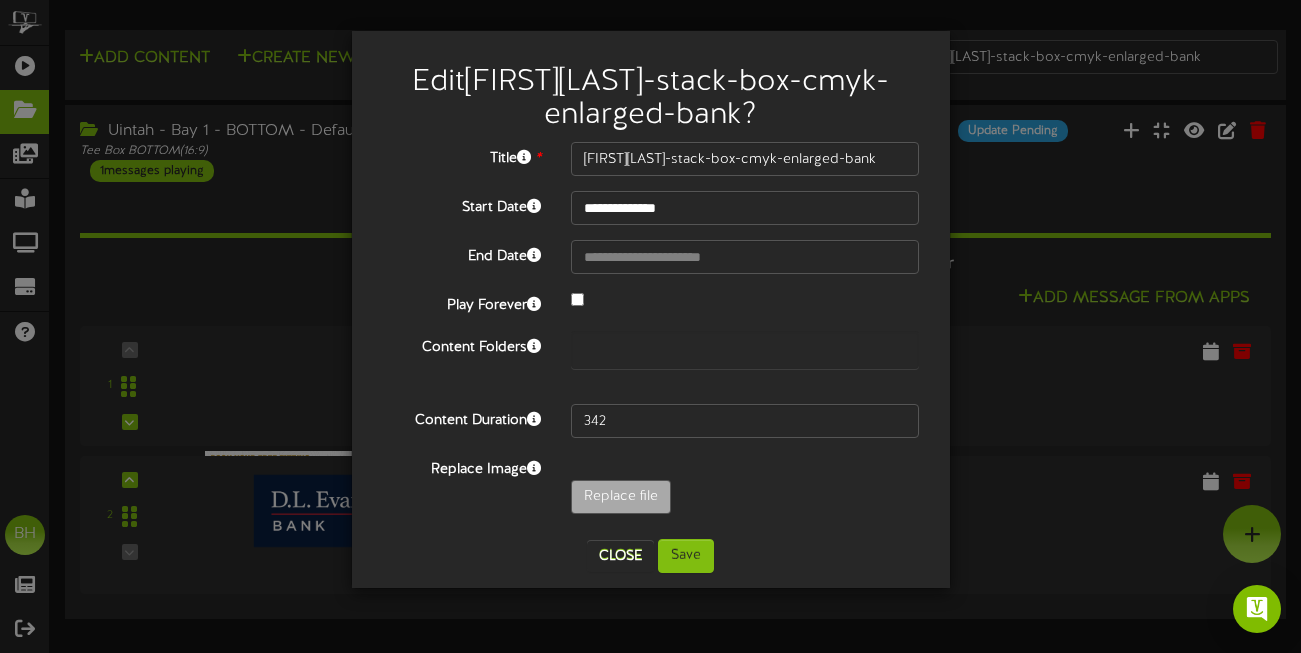 click at bounding box center (745, 360) 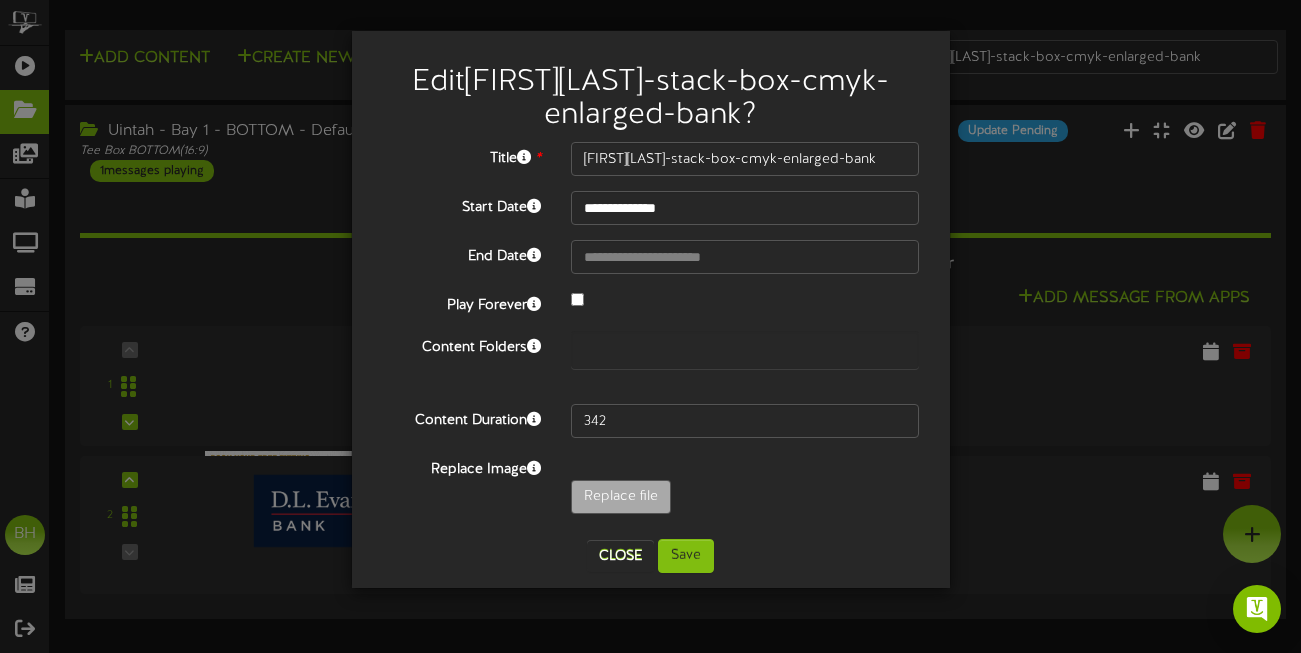 drag, startPoint x: 893, startPoint y: 387, endPoint x: 893, endPoint y: 401, distance: 14 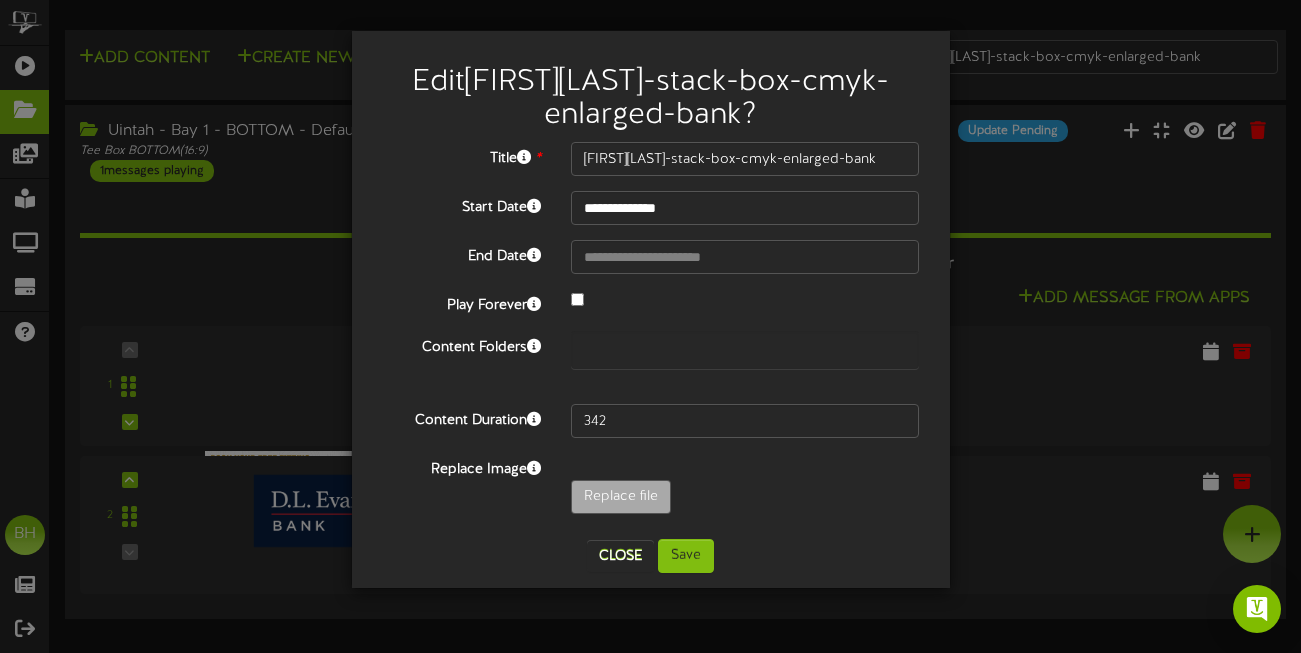 click on "**********" at bounding box center [651, 333] 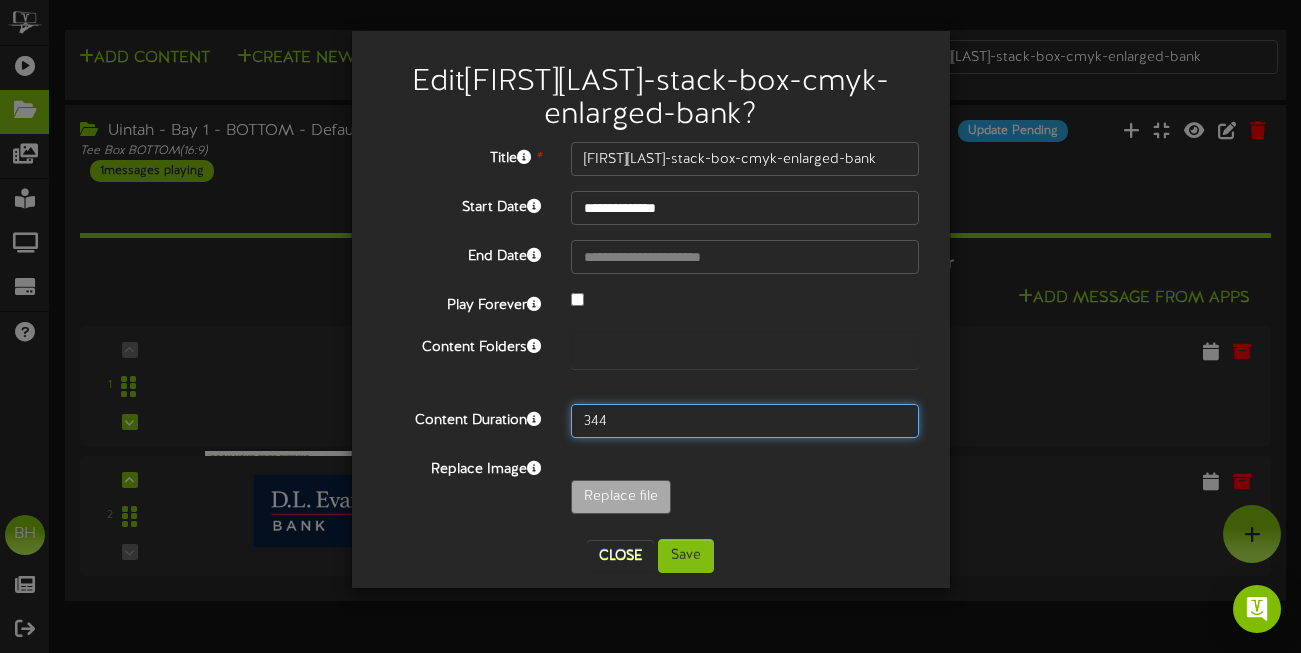 click on "344" at bounding box center (745, 421) 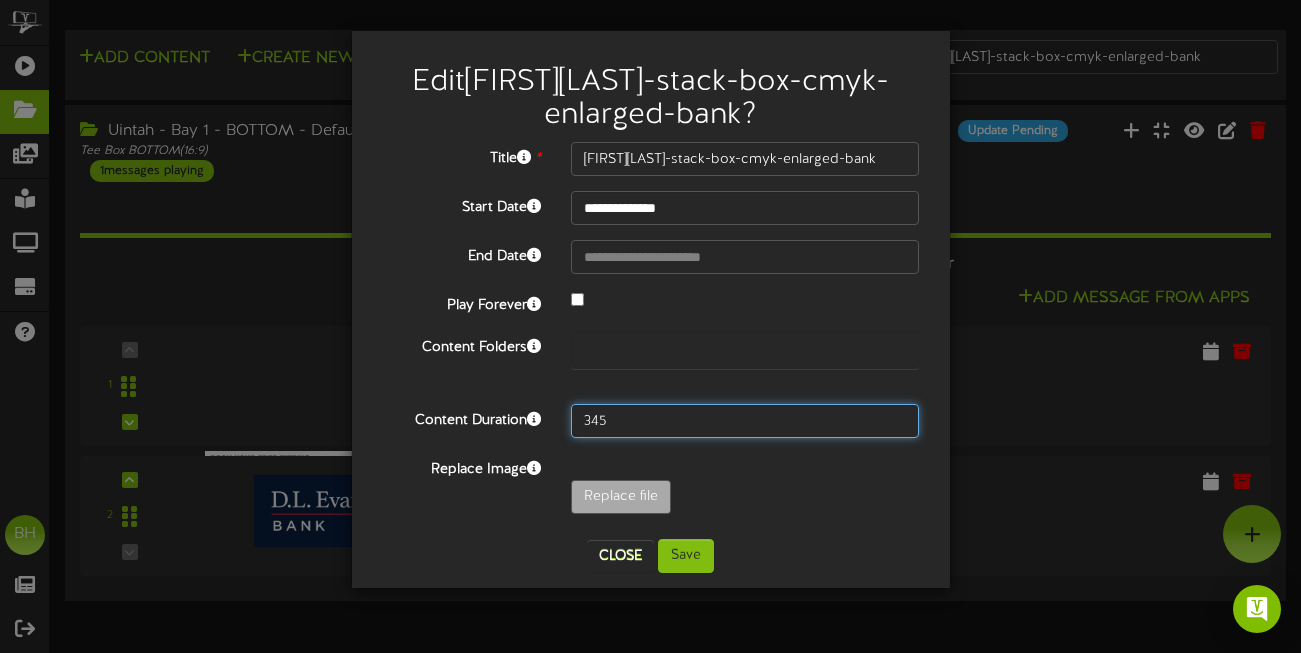 click on "345" at bounding box center [745, 421] 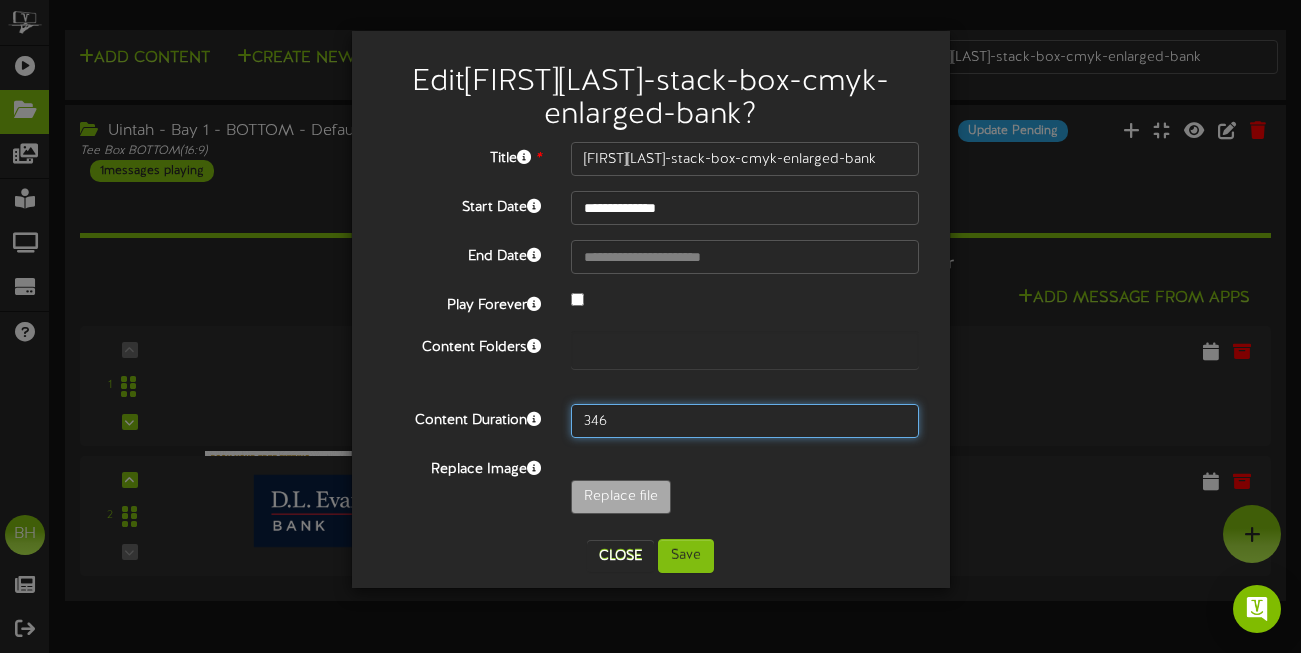 click on "346" at bounding box center (745, 421) 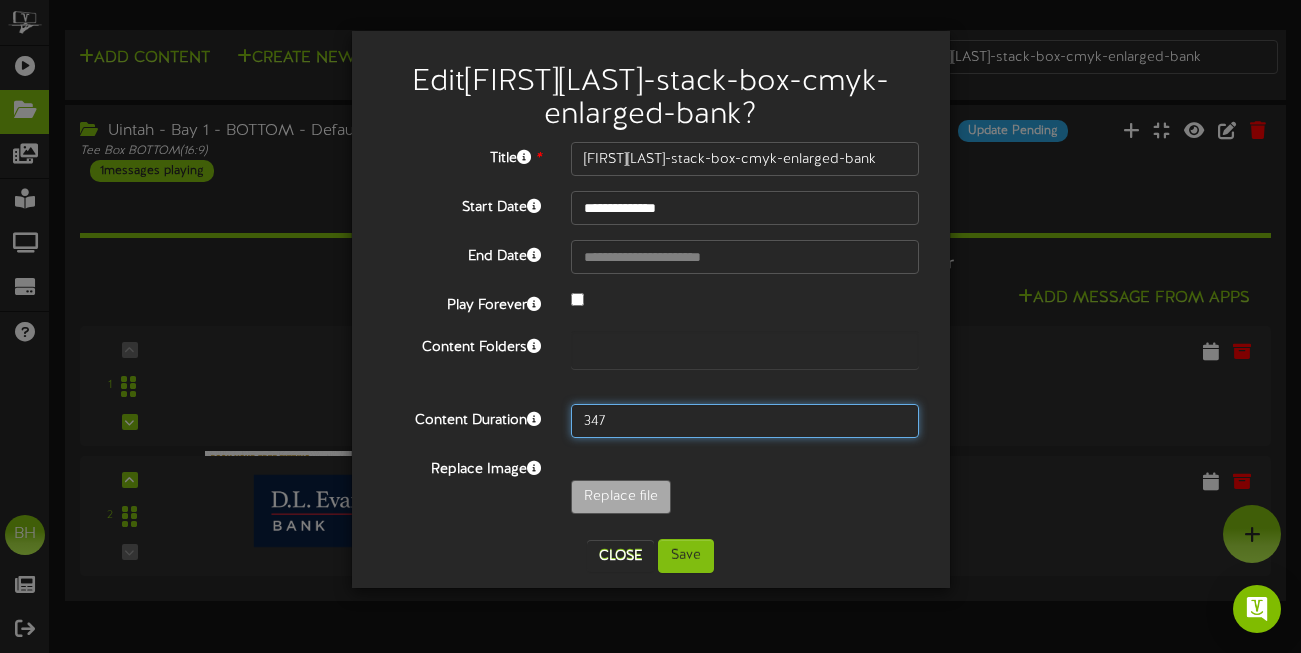 click on "347" at bounding box center [745, 421] 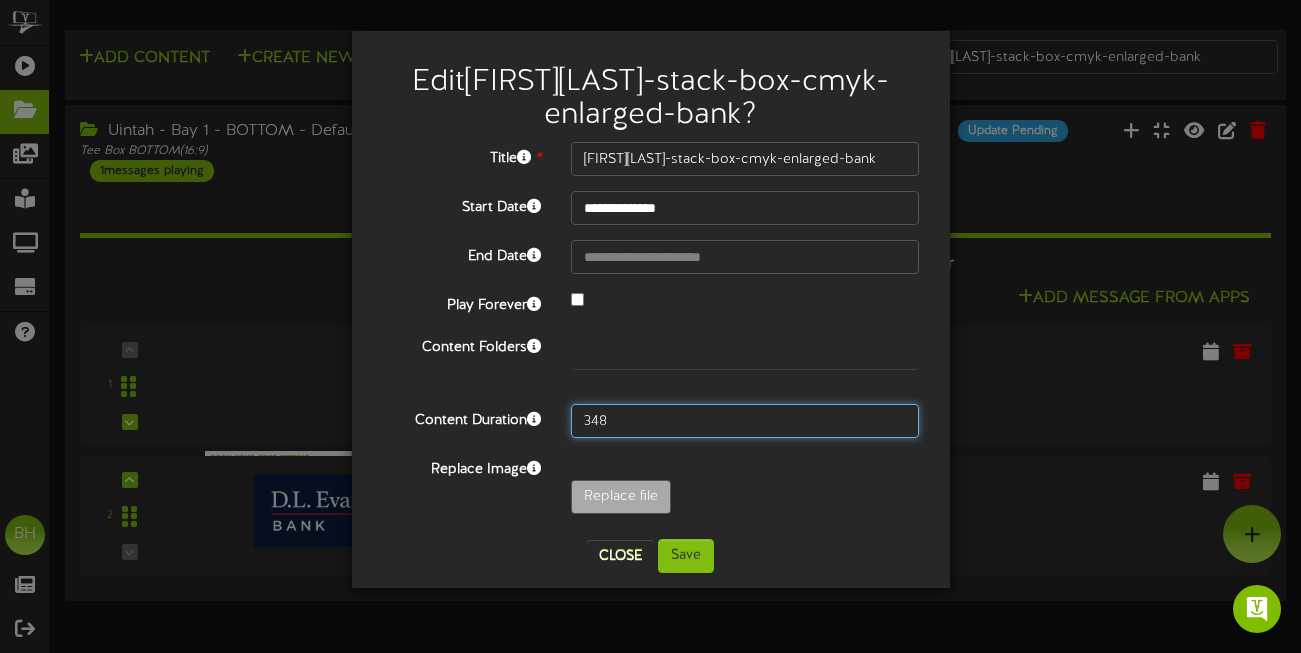 click on "348" at bounding box center [745, 421] 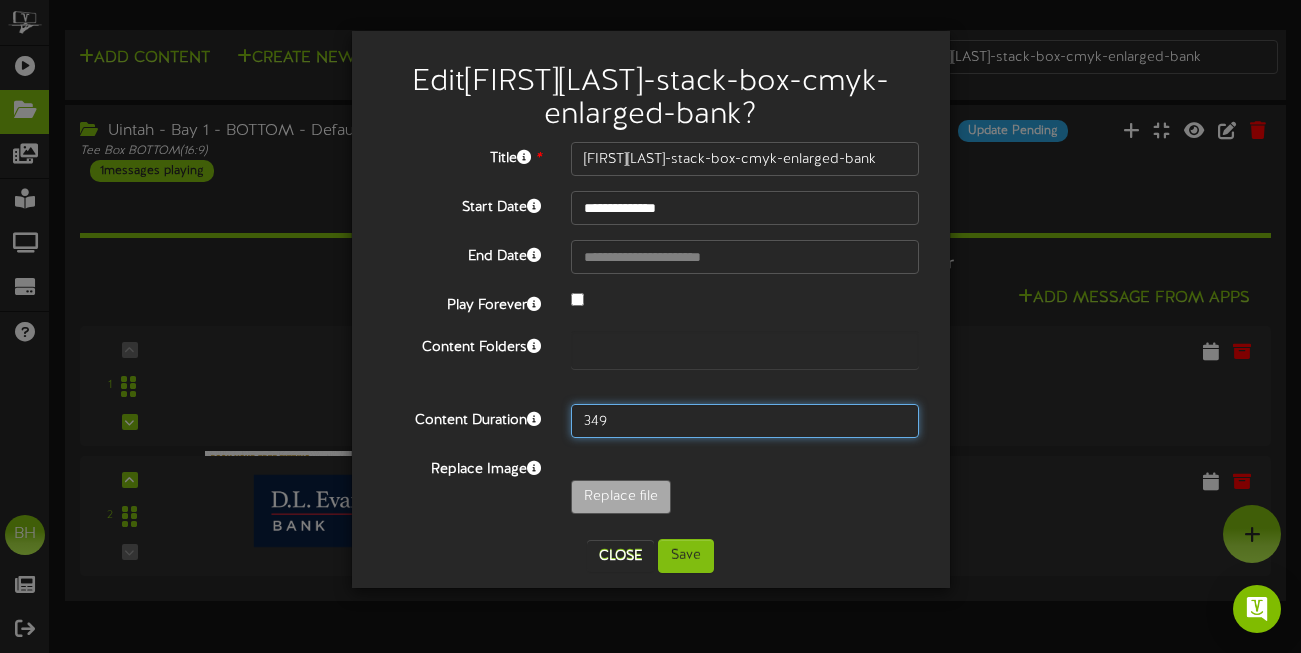 click on "349" at bounding box center (745, 421) 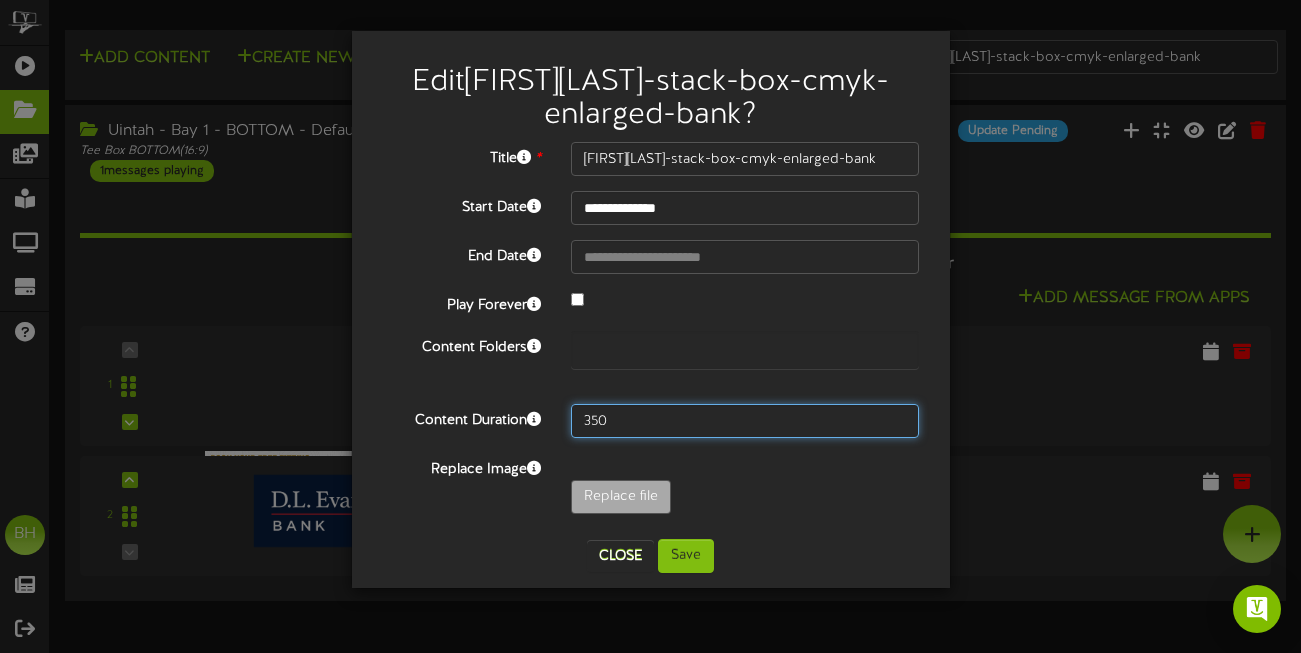 click on "350" at bounding box center (745, 421) 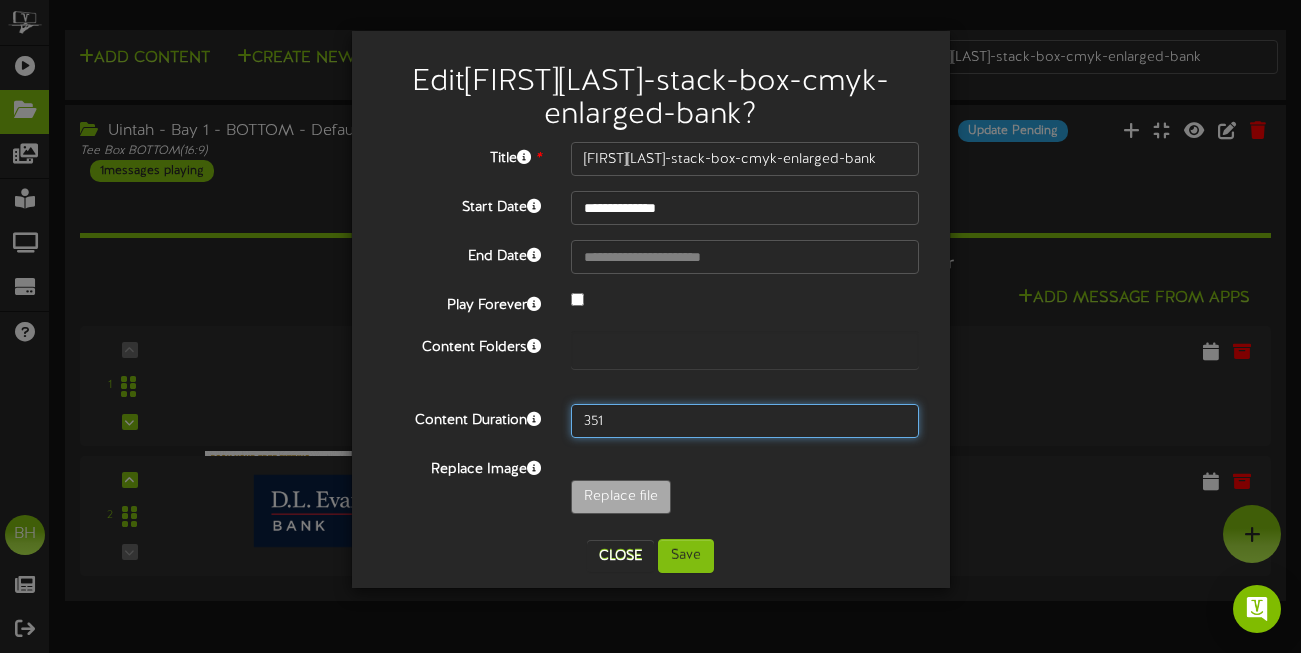 click on "351" at bounding box center (745, 421) 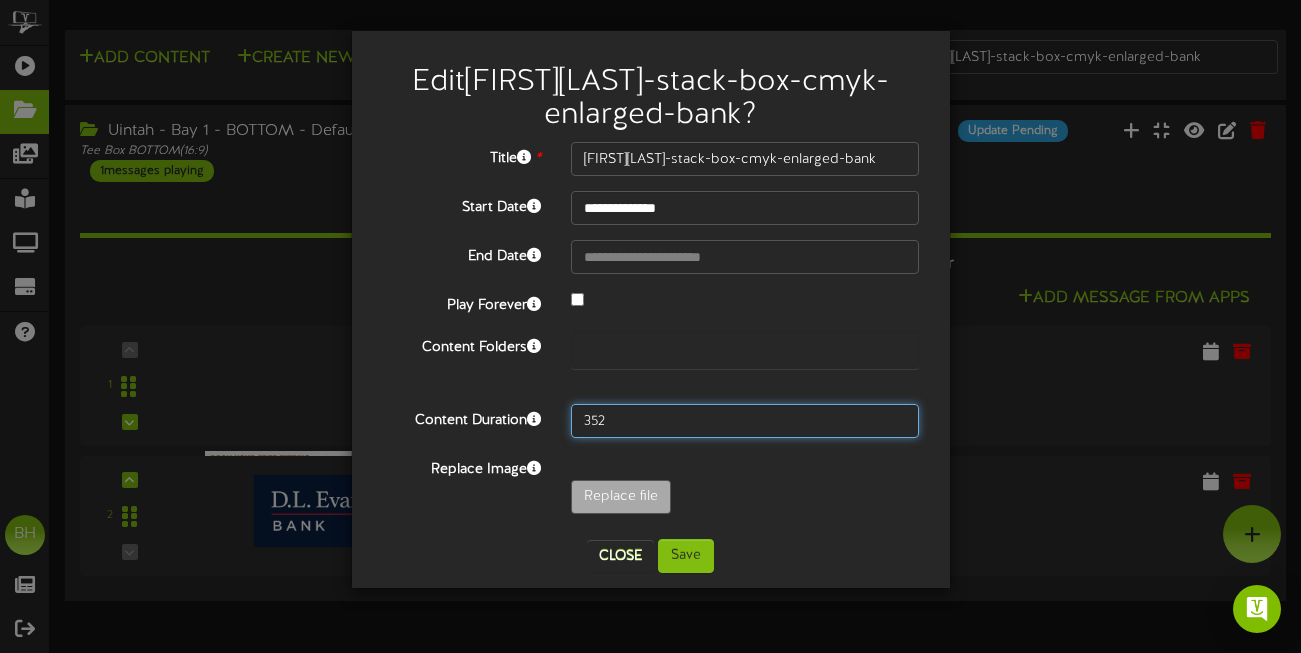 click on "352" at bounding box center [745, 421] 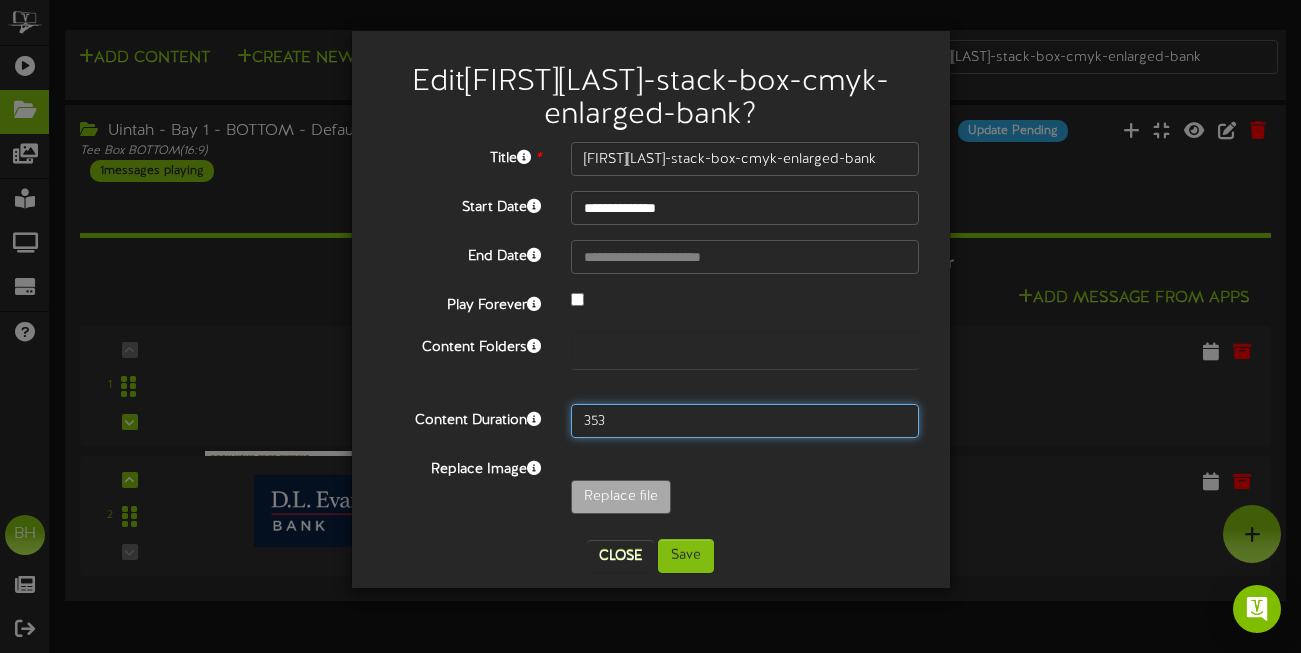 click on "353" at bounding box center [745, 421] 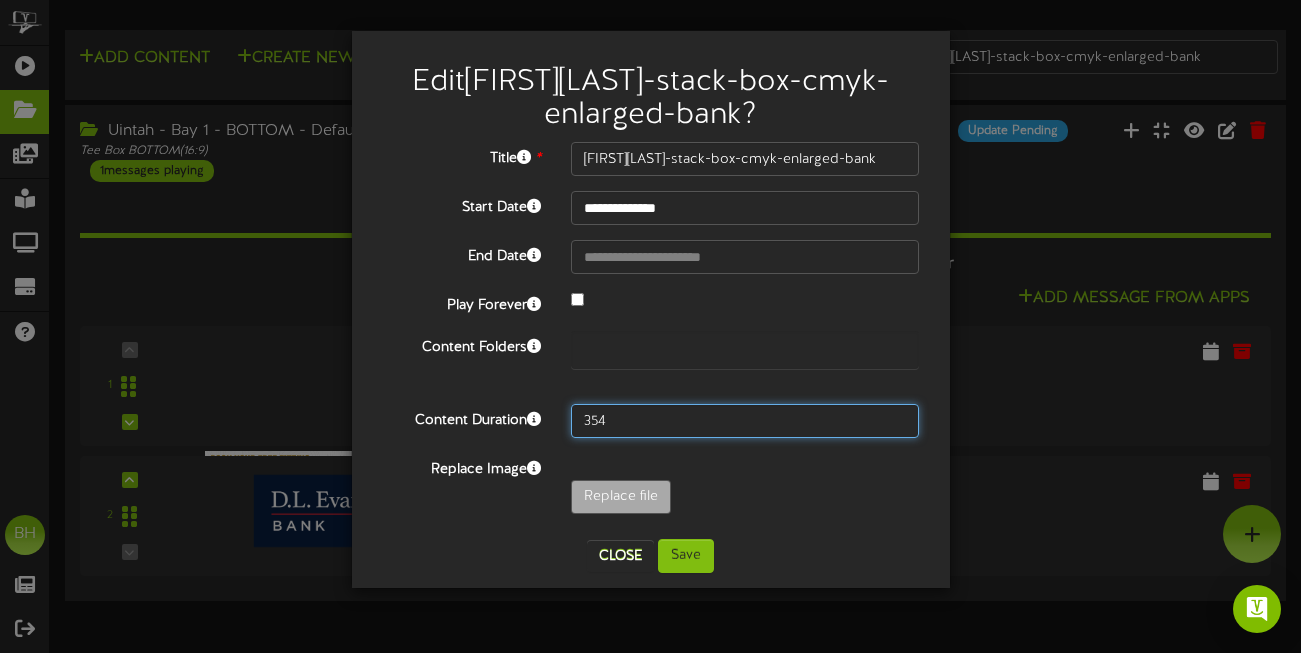 click on "354" at bounding box center [745, 421] 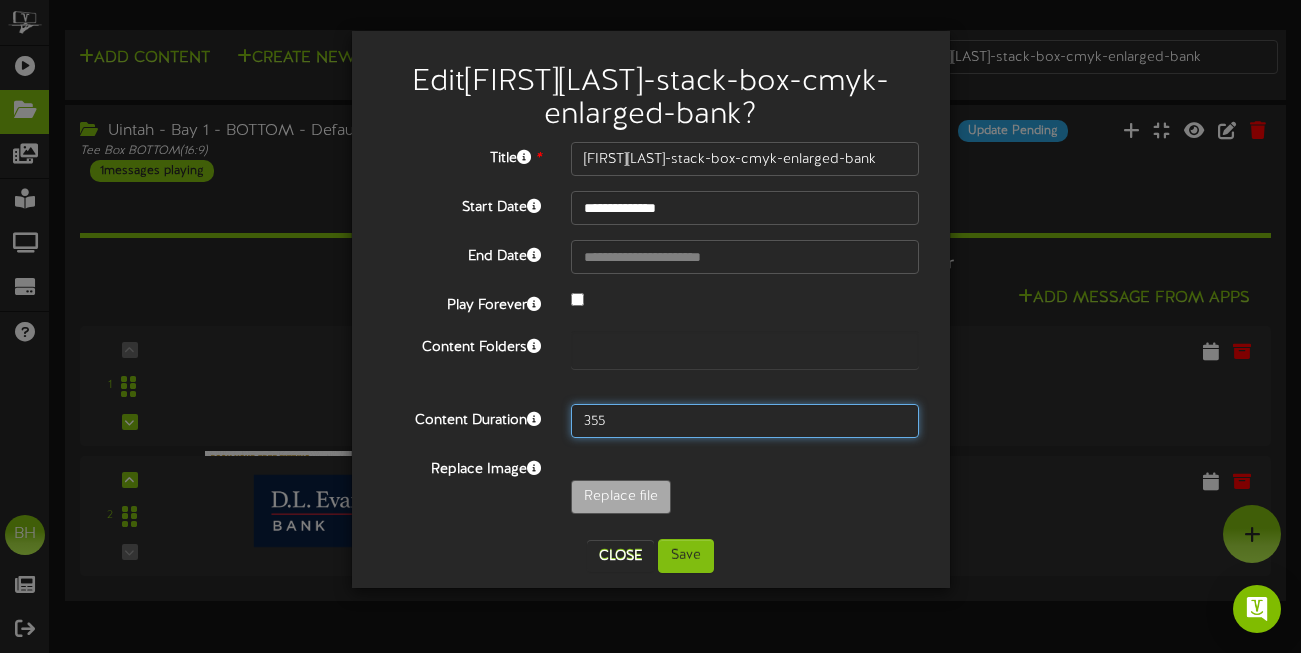 click on "355" at bounding box center [745, 421] 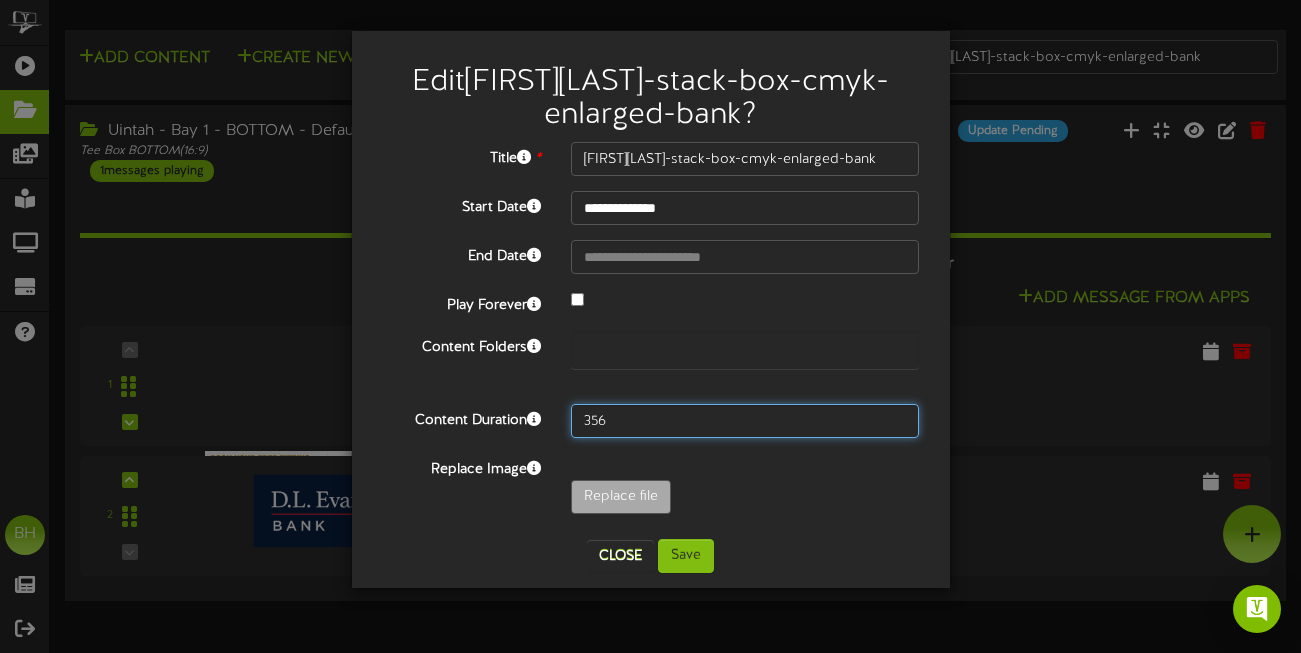 click on "356" at bounding box center [745, 421] 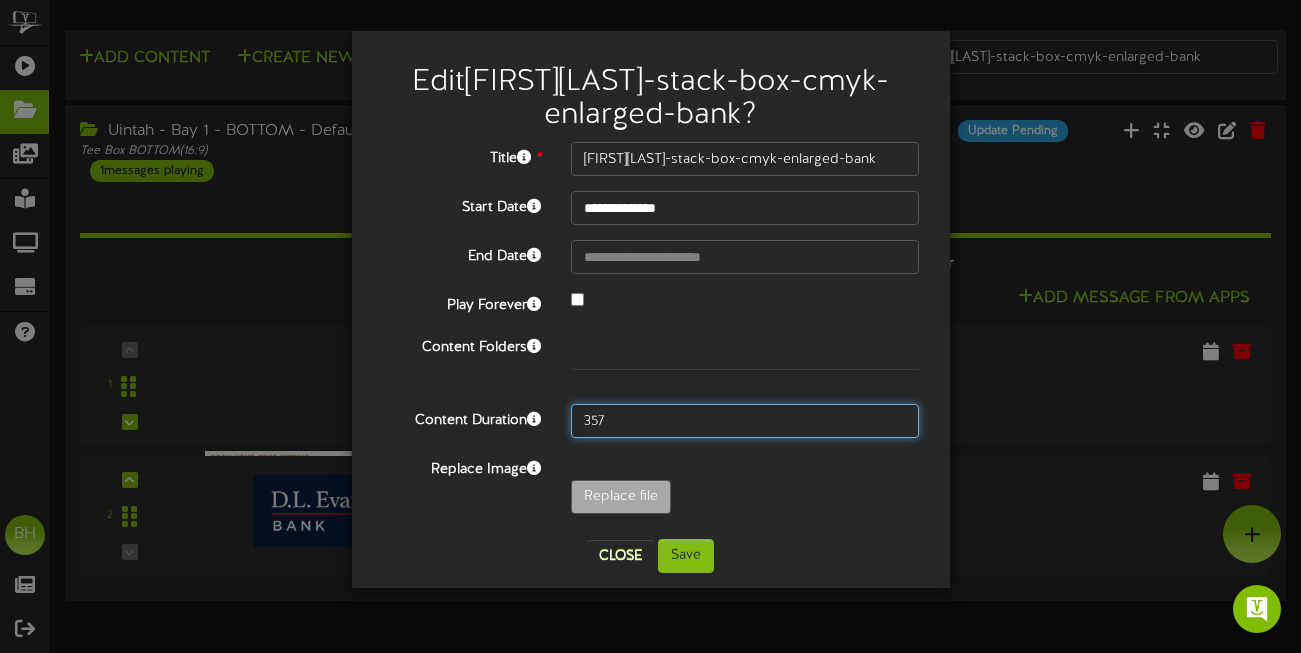 click on "357" at bounding box center (745, 421) 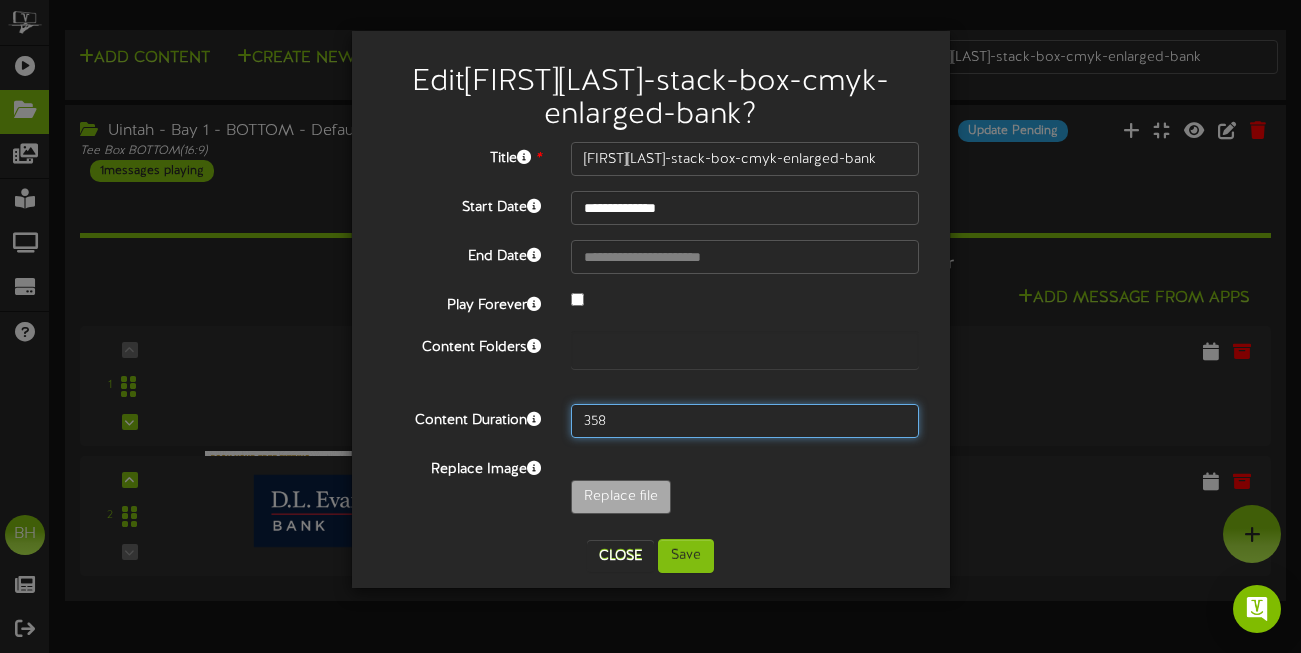 click on "358" at bounding box center (745, 421) 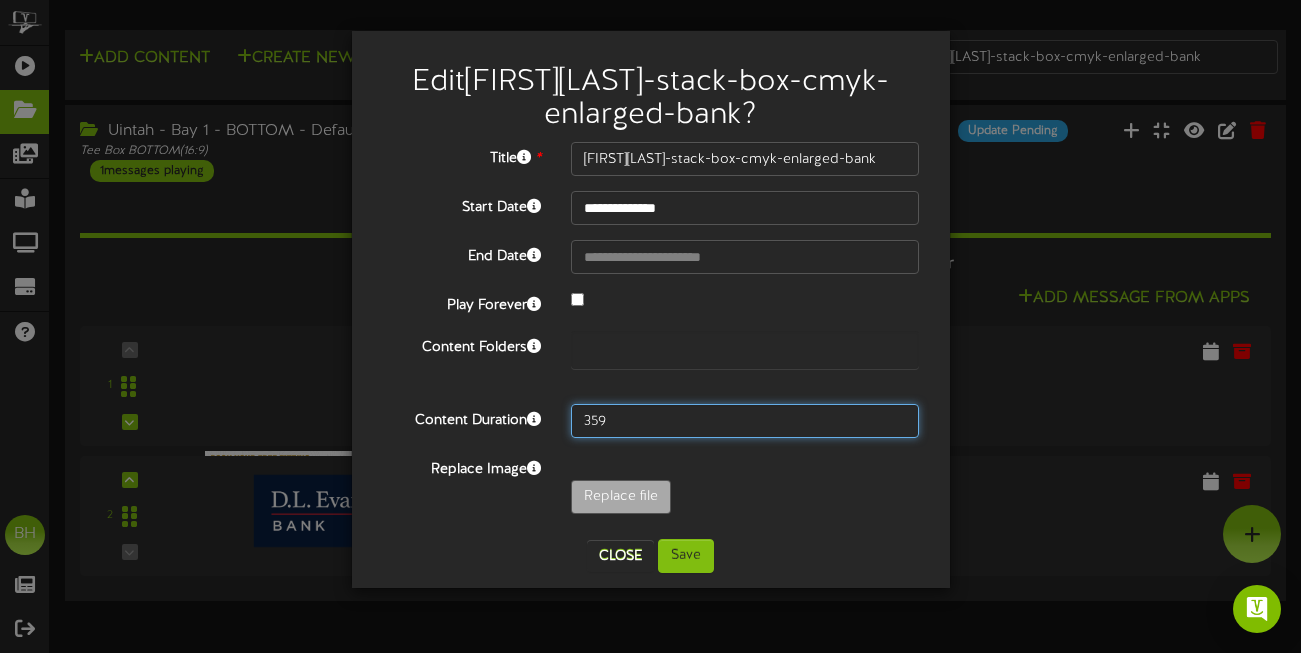 click on "359" at bounding box center (745, 421) 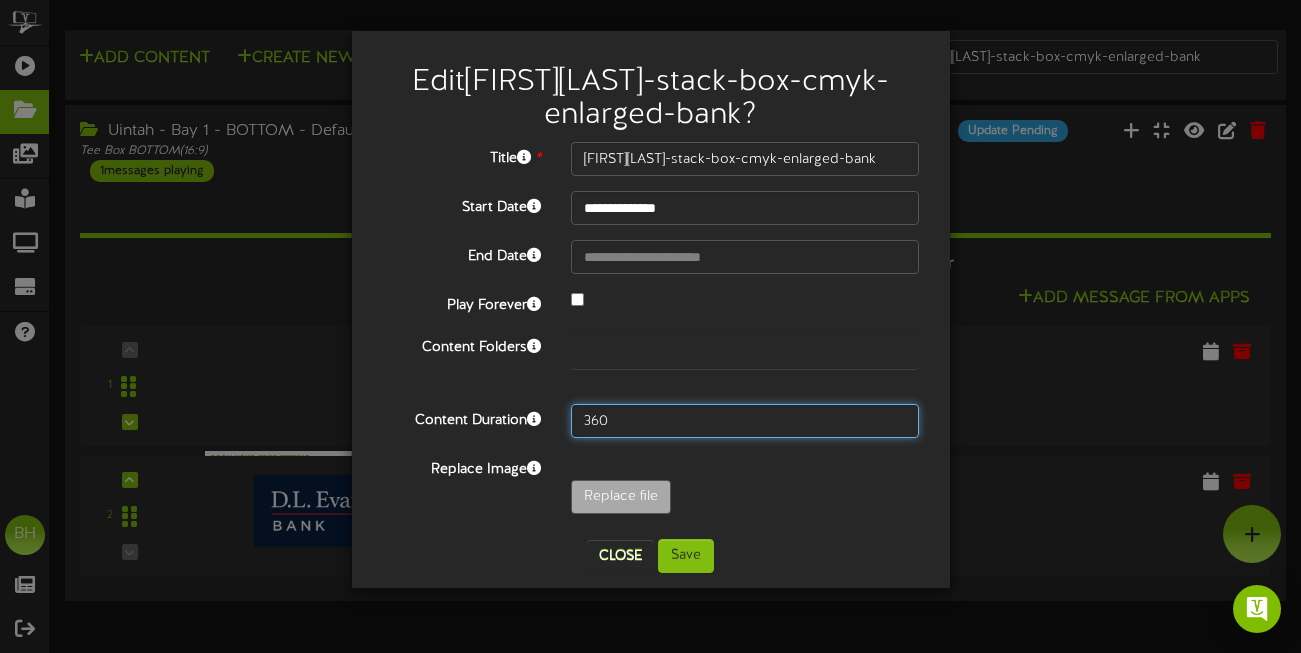 type on "360" 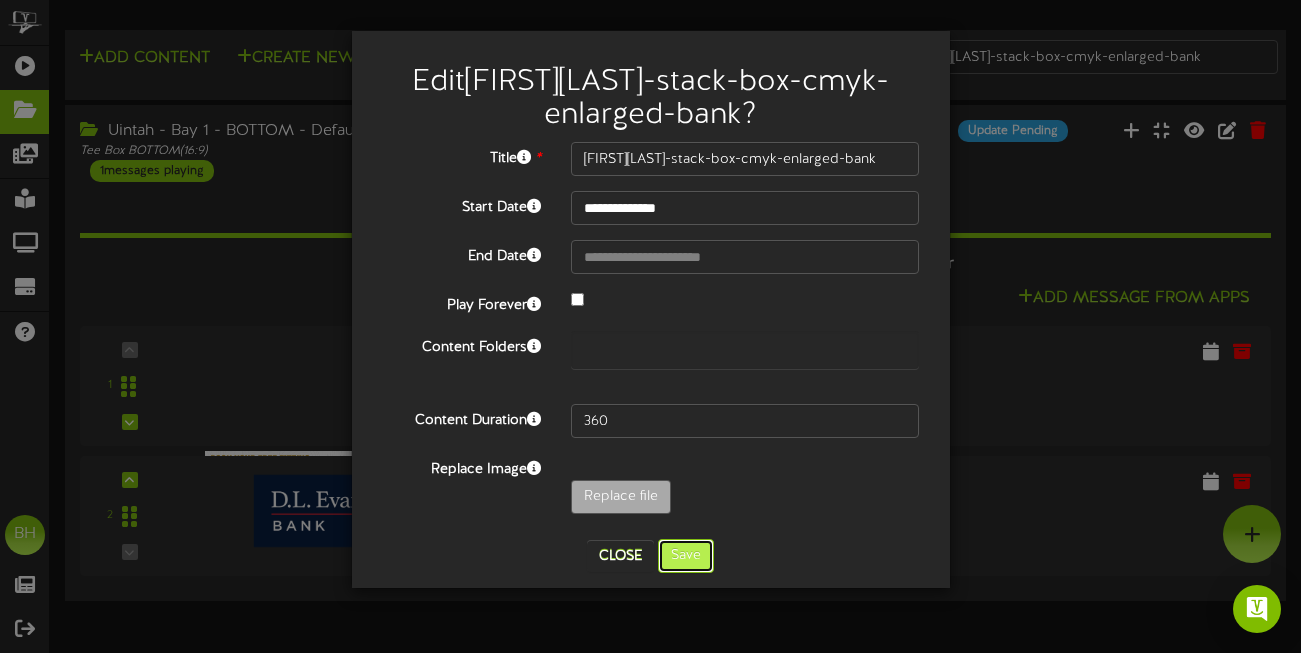 click on "Save" at bounding box center [686, 556] 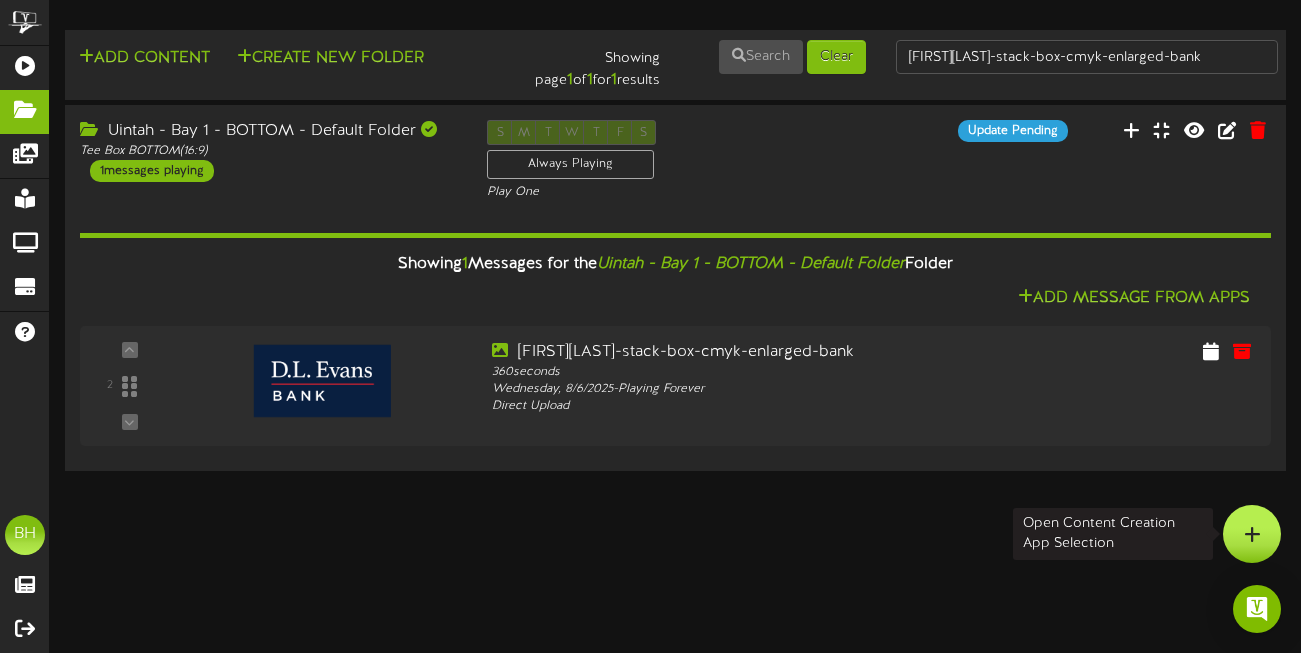 click at bounding box center [1252, 534] 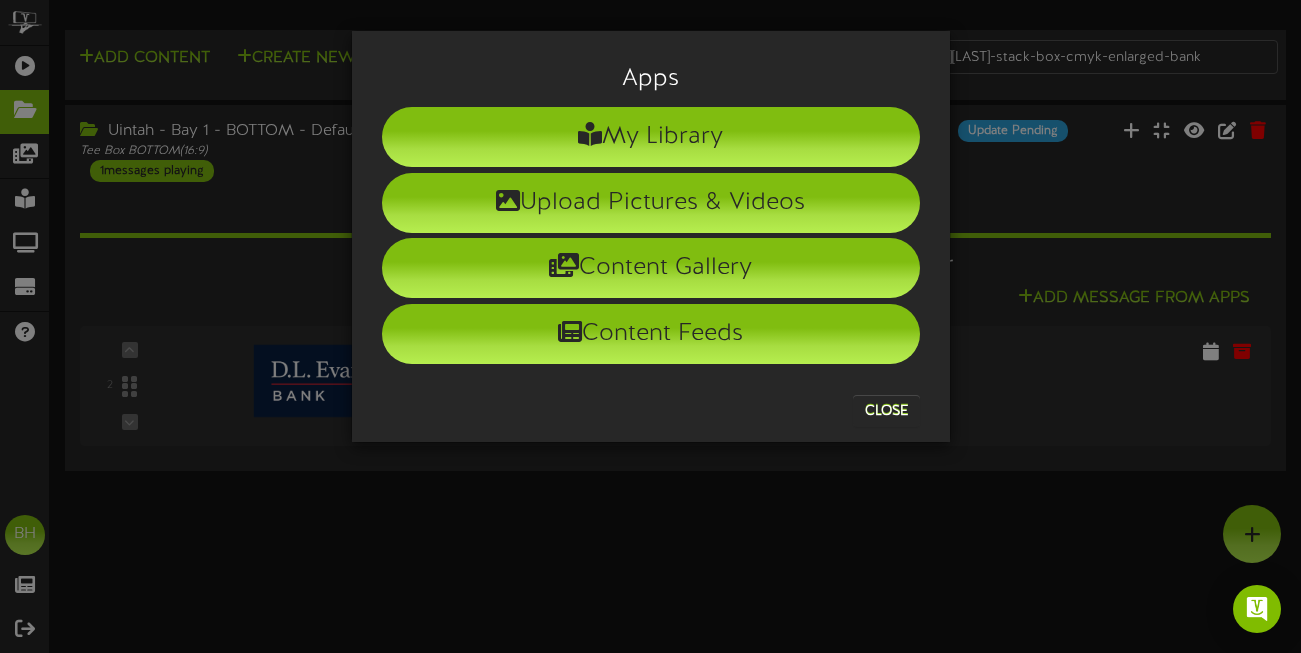 click on "Apps
My Library
Upload Pictures & Videos
Content Gallery
Content Feeds
Close" at bounding box center [650, 326] 